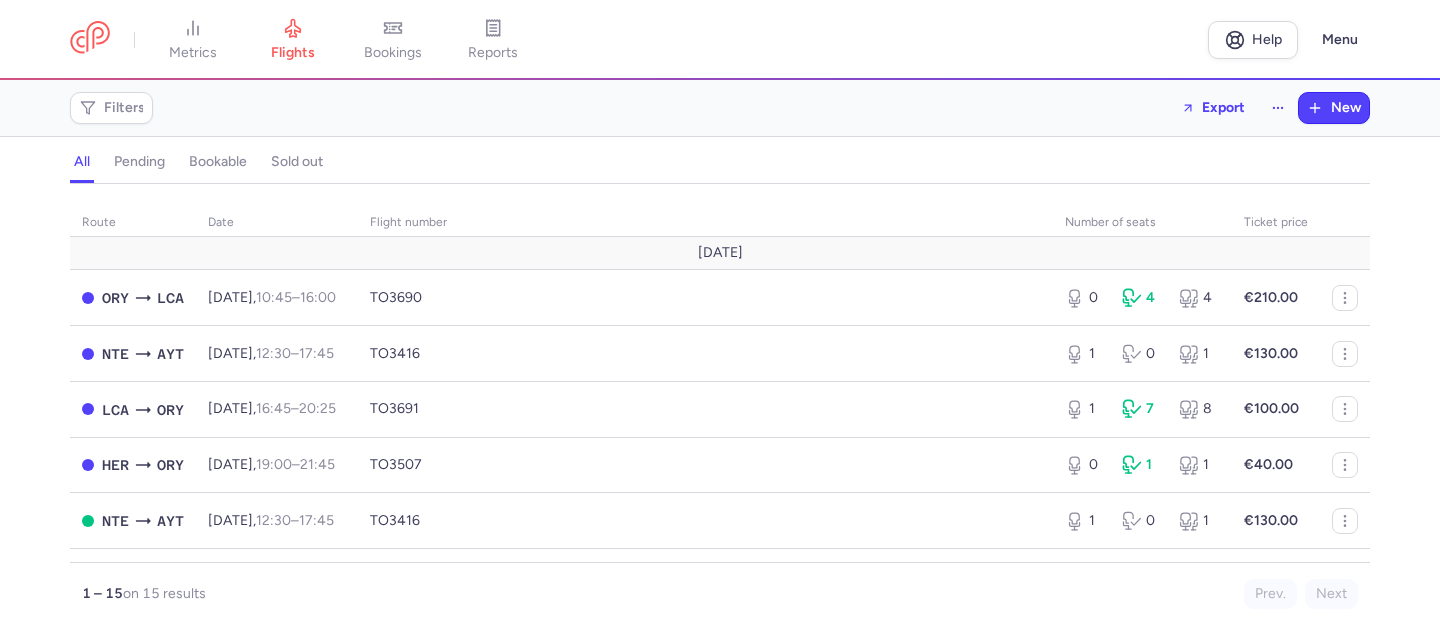 scroll, scrollTop: 0, scrollLeft: 0, axis: both 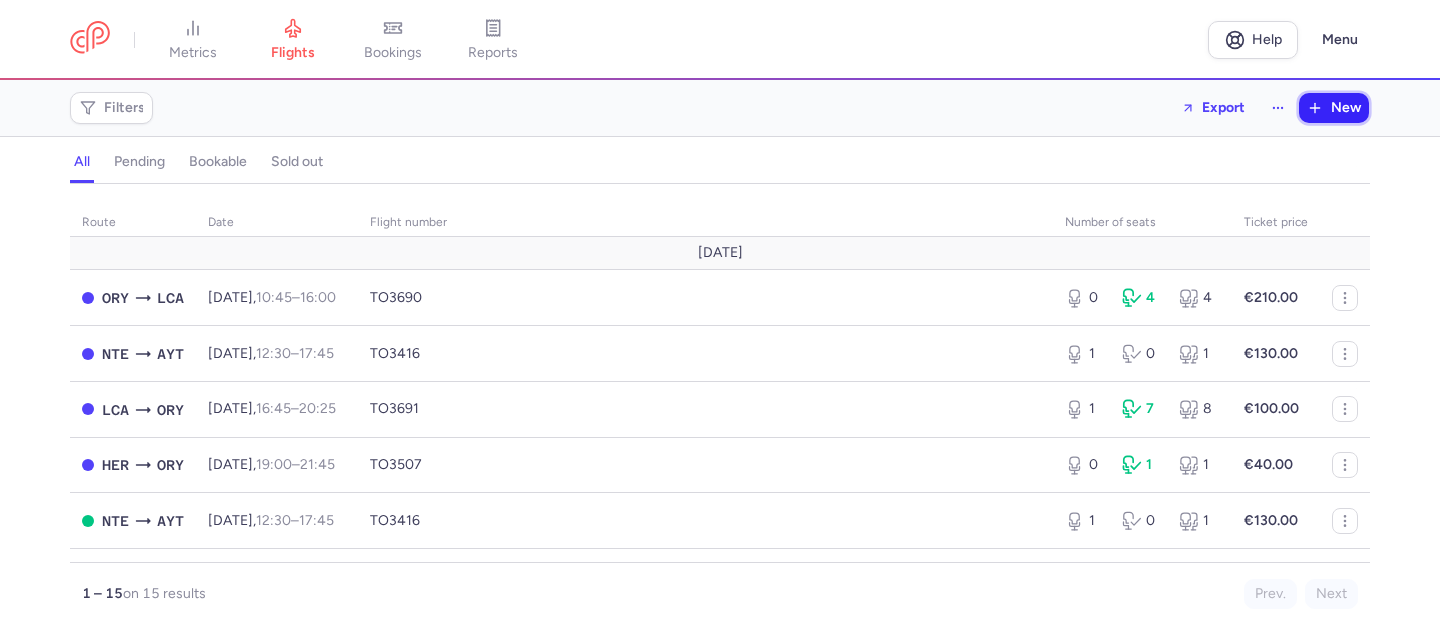 click 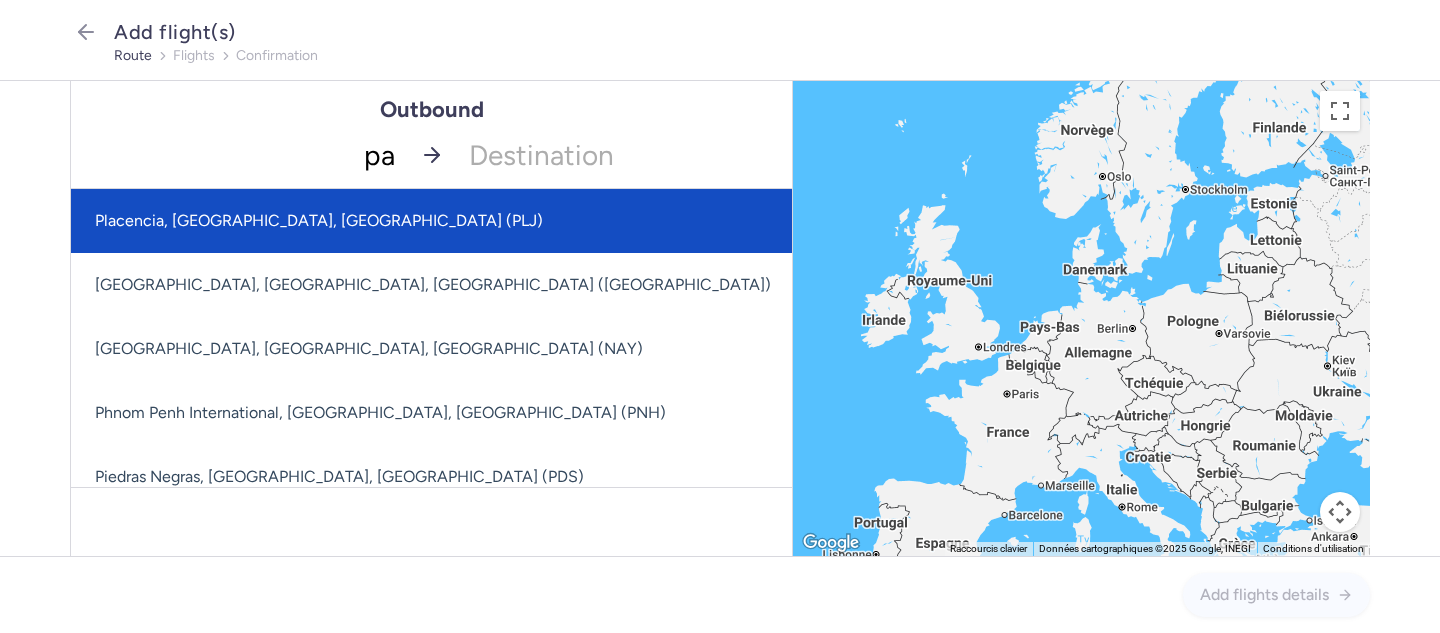 type on "par" 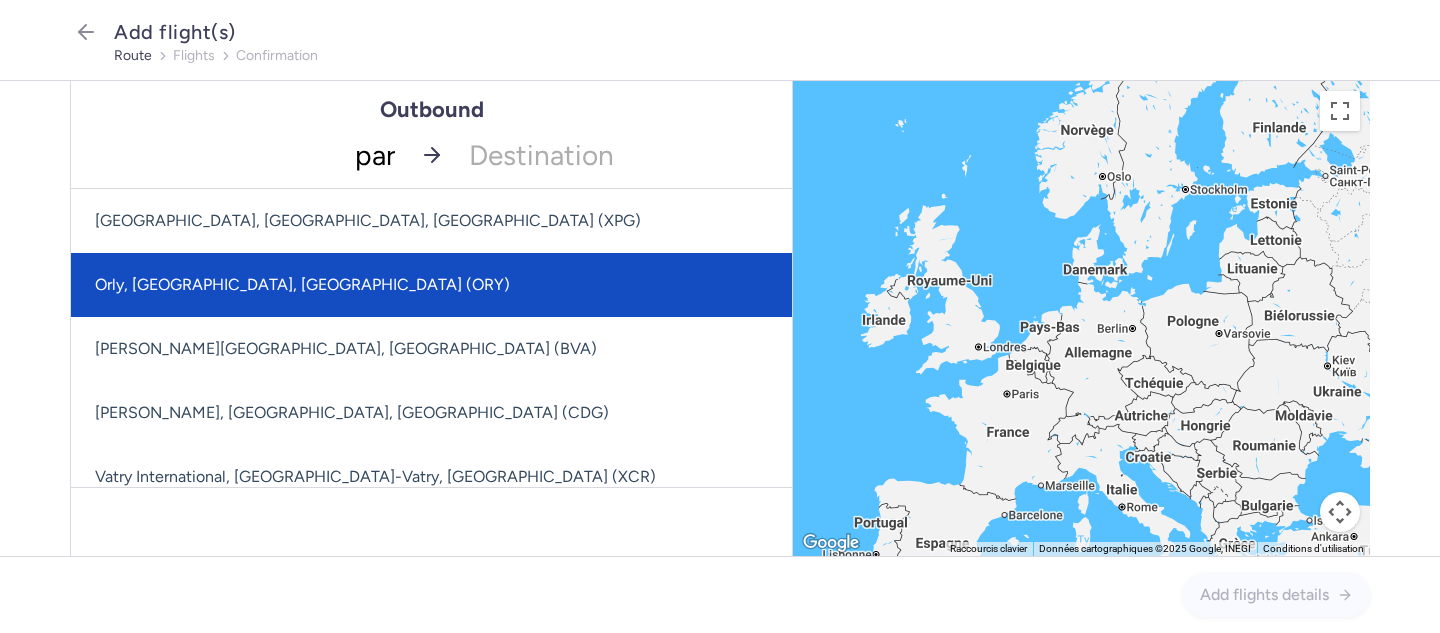 click on "Orly, [GEOGRAPHIC_DATA], [GEOGRAPHIC_DATA] (ORY)" 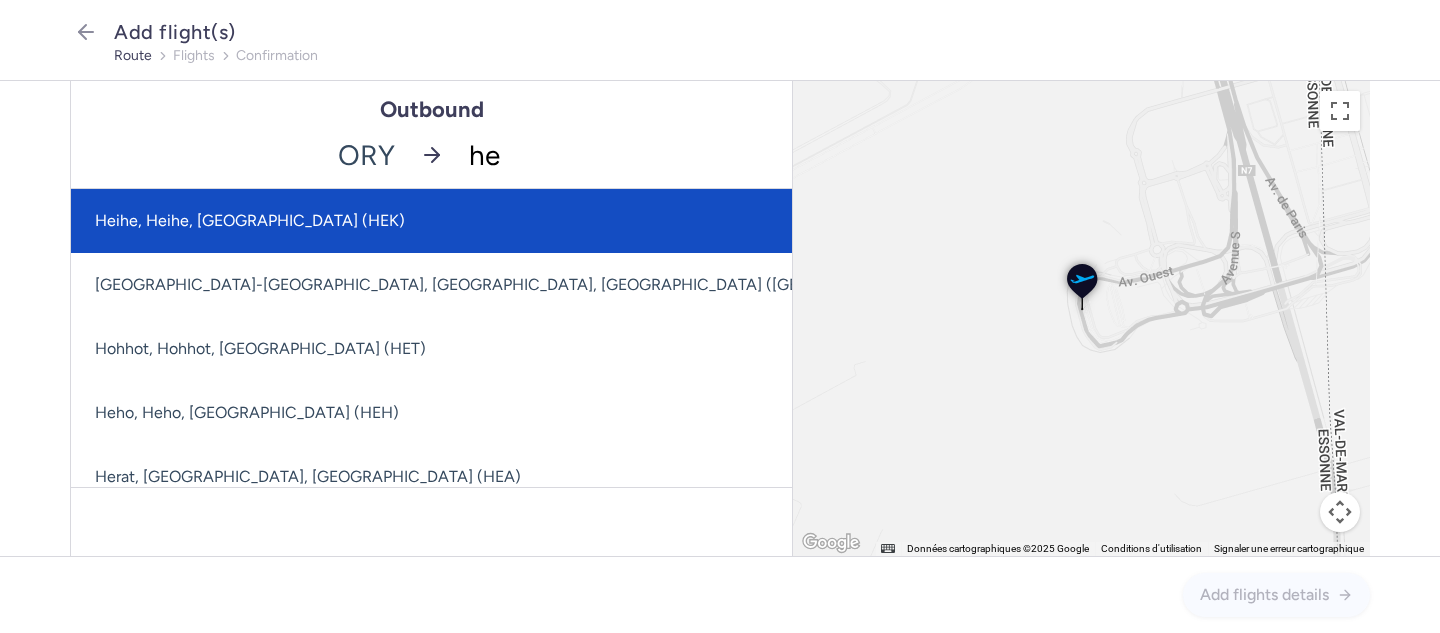 type on "her" 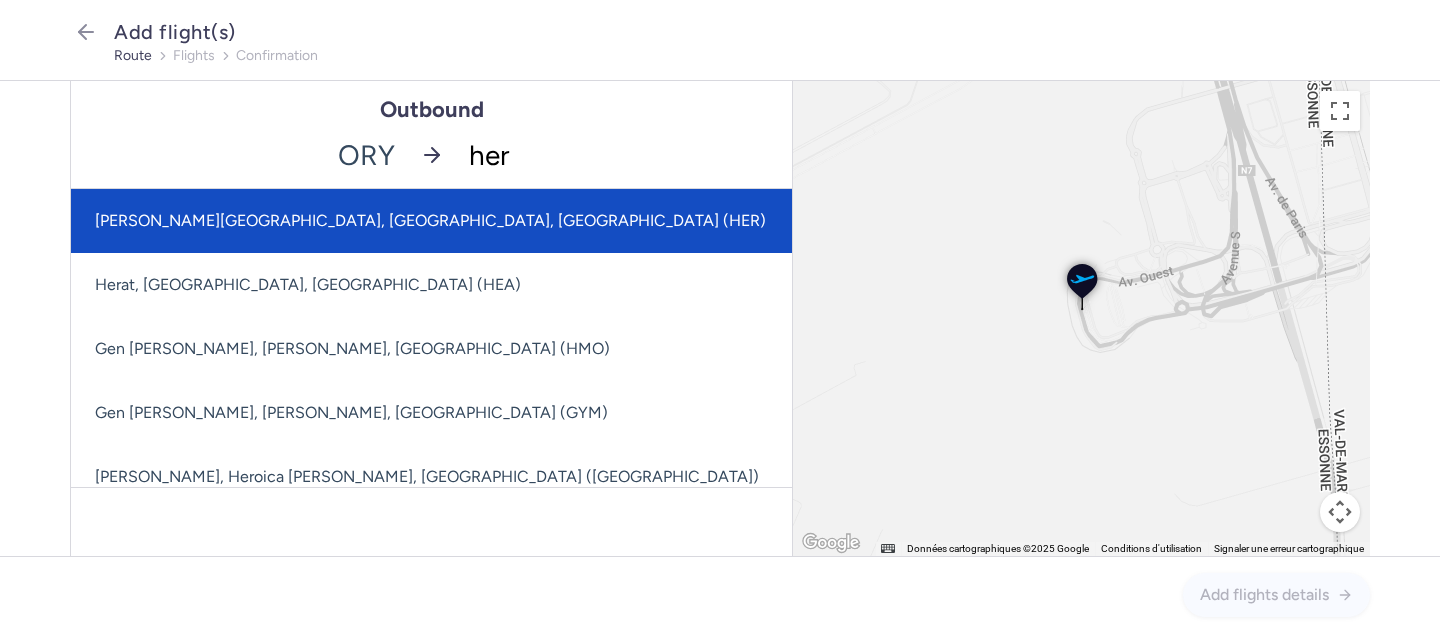 click on "[PERSON_NAME][GEOGRAPHIC_DATA], [GEOGRAPHIC_DATA], [GEOGRAPHIC_DATA] (HER)" 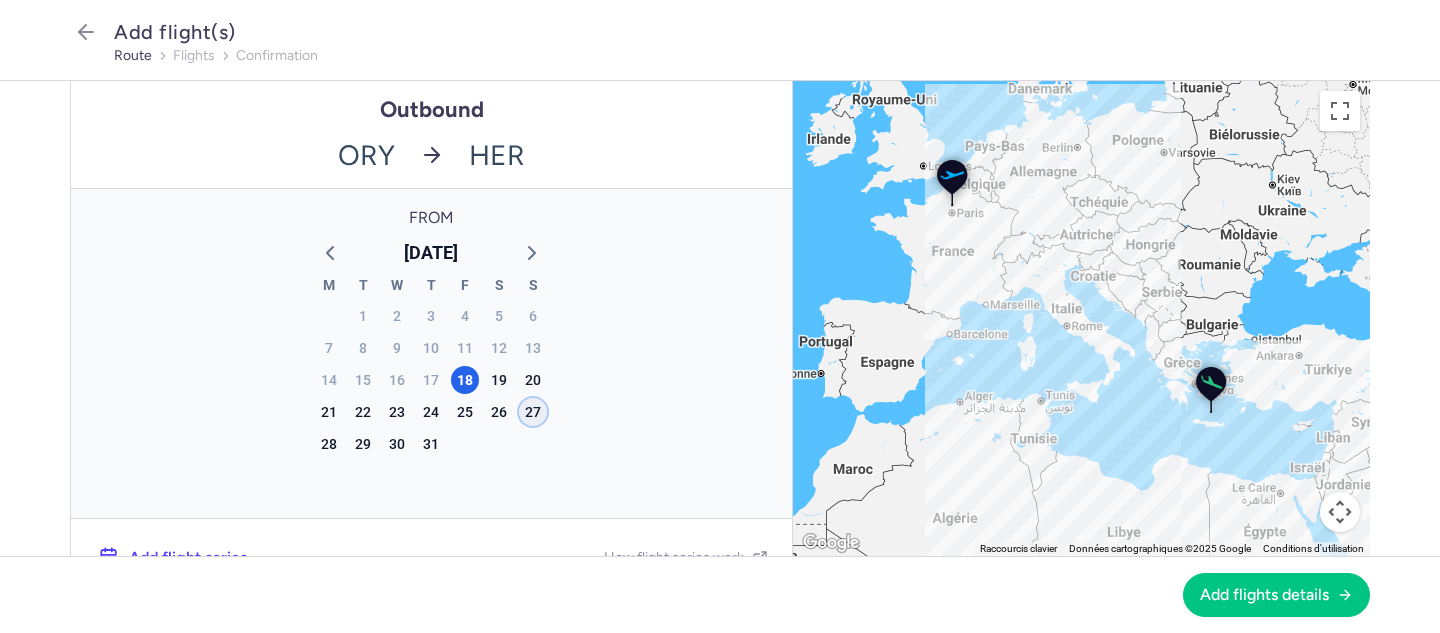 click on "27" 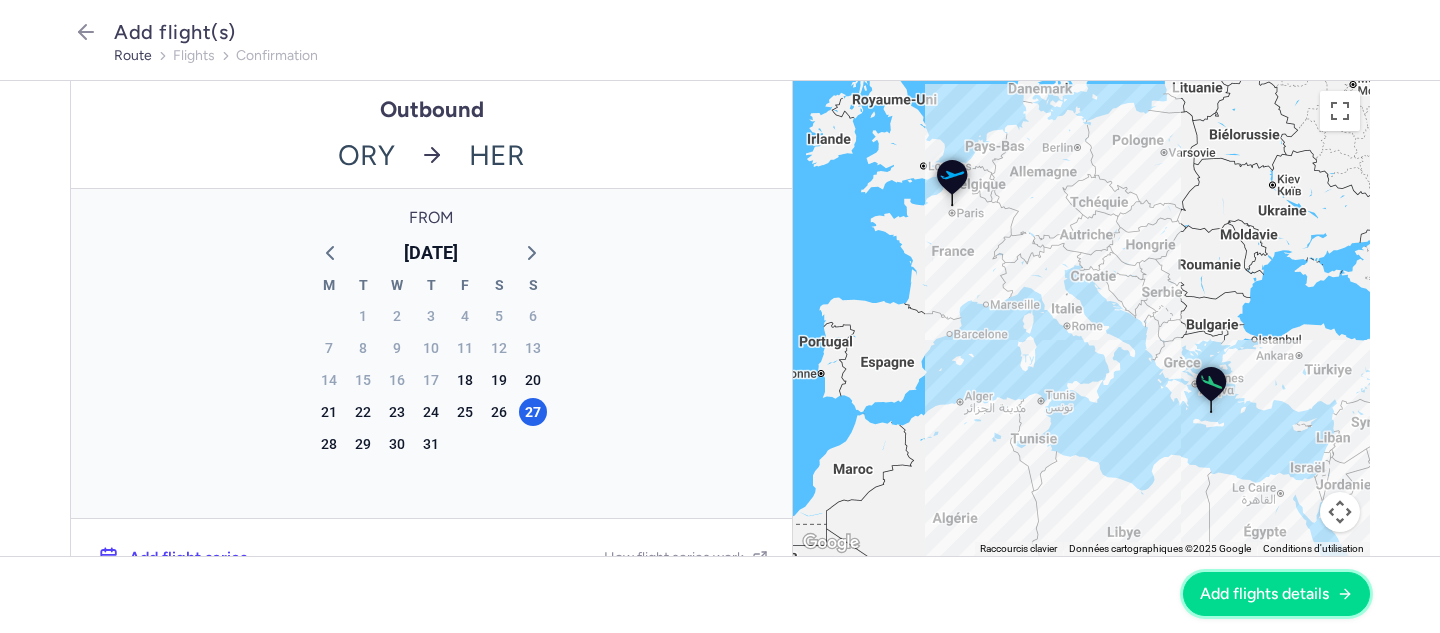 click on "Add flights details" at bounding box center [1264, 594] 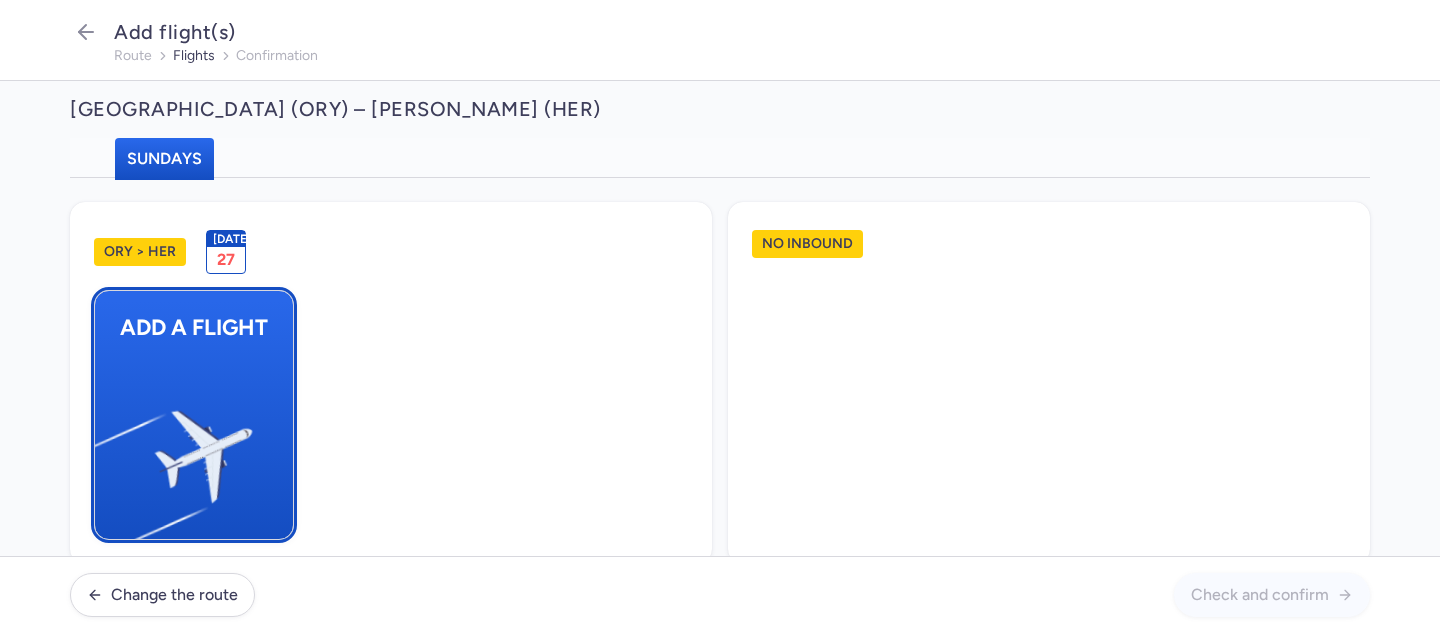 click at bounding box center (105, 448) 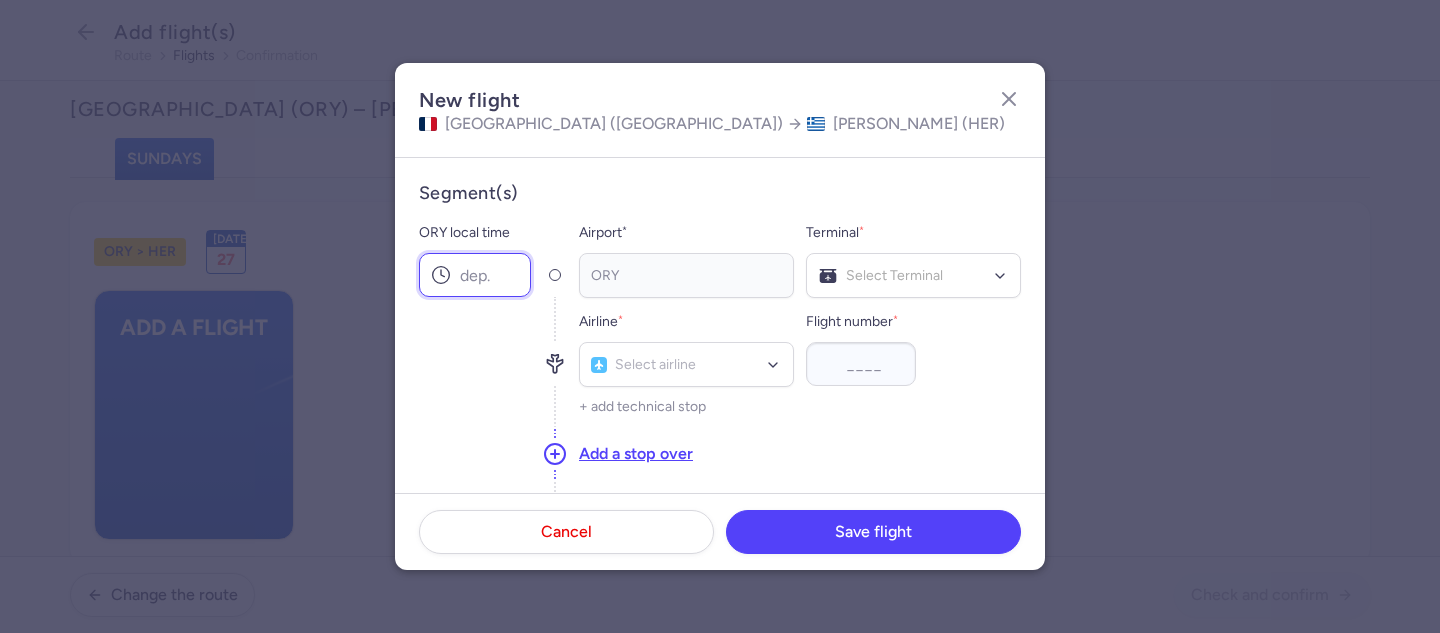 click on "ORY local time" at bounding box center [475, 275] 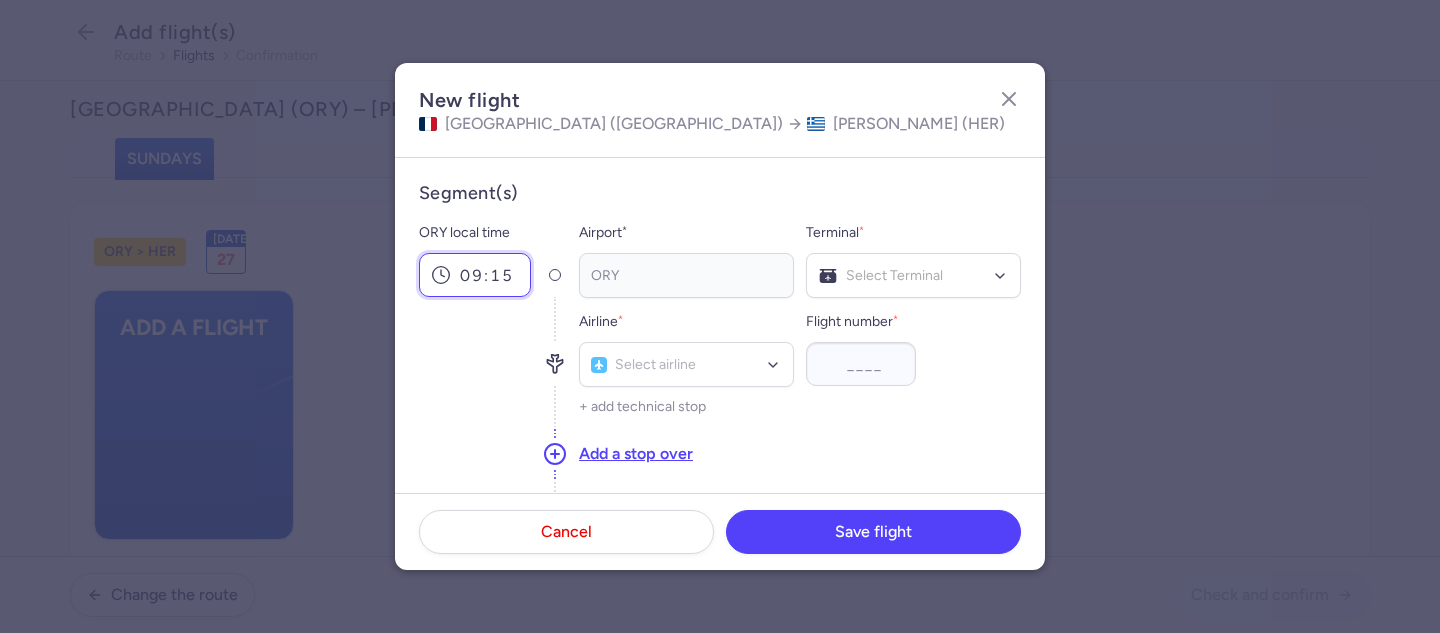 type on "09:15" 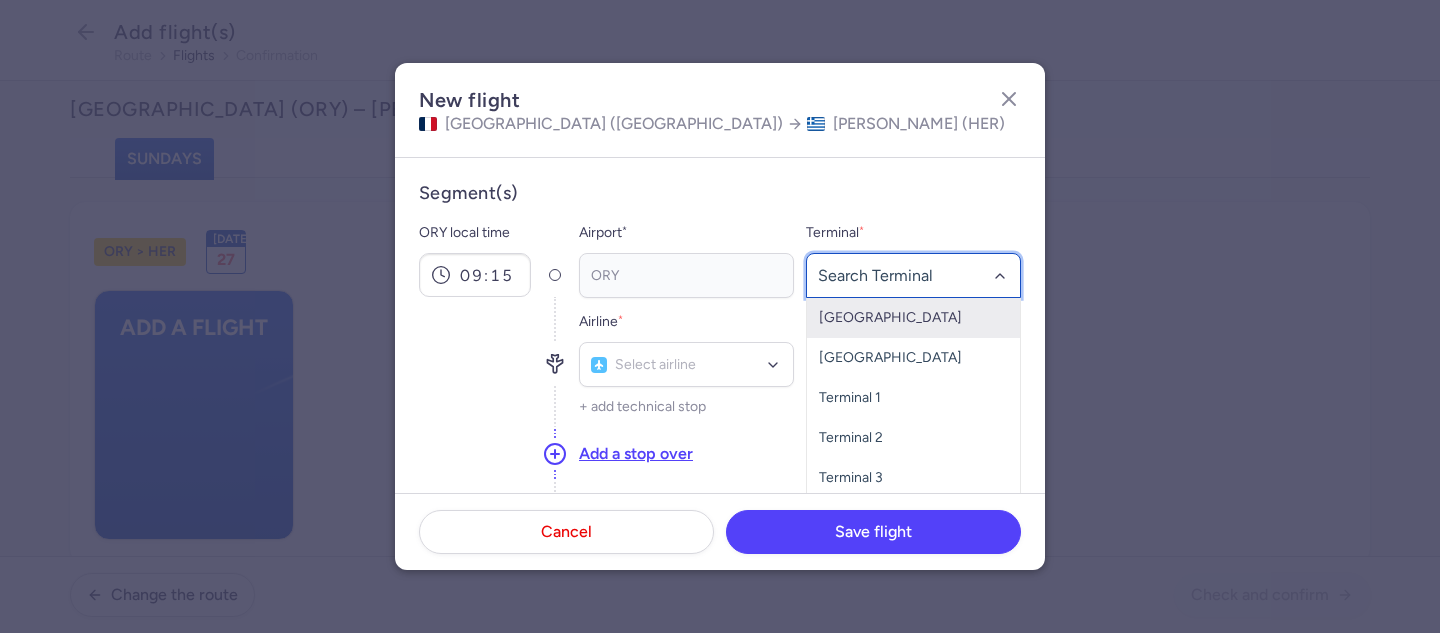 click 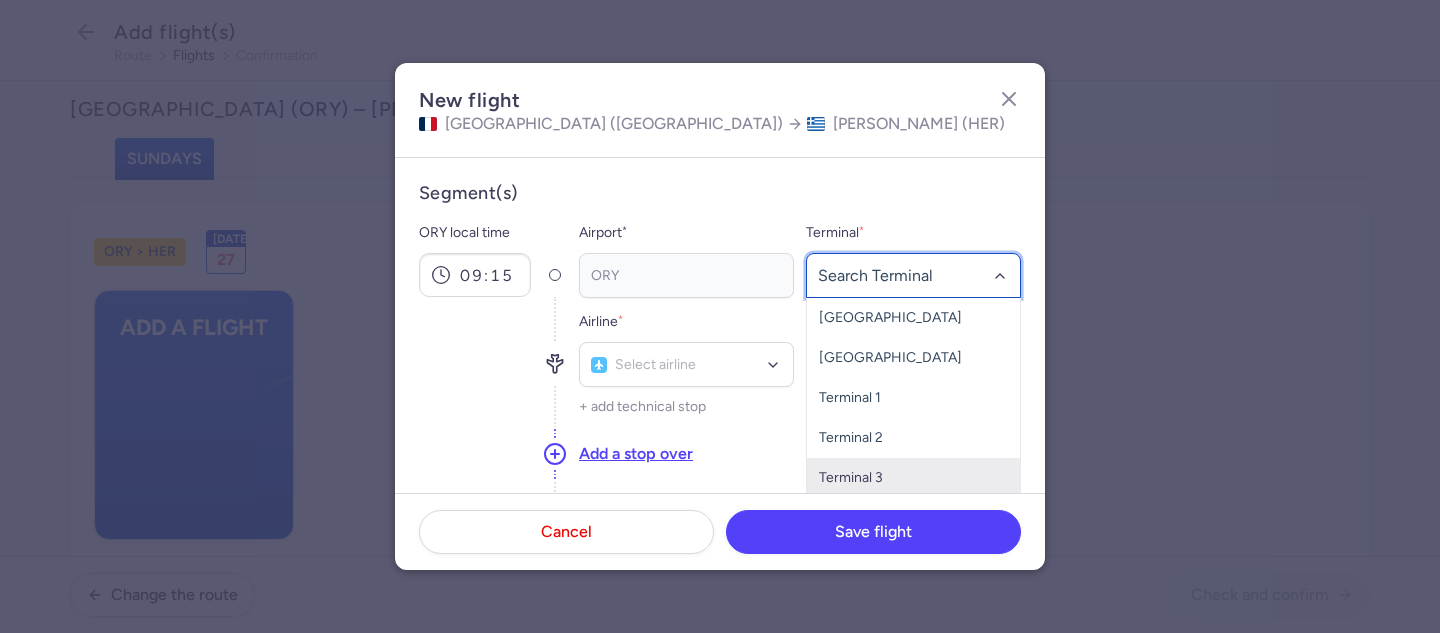 click on "Terminal 3" at bounding box center [913, 478] 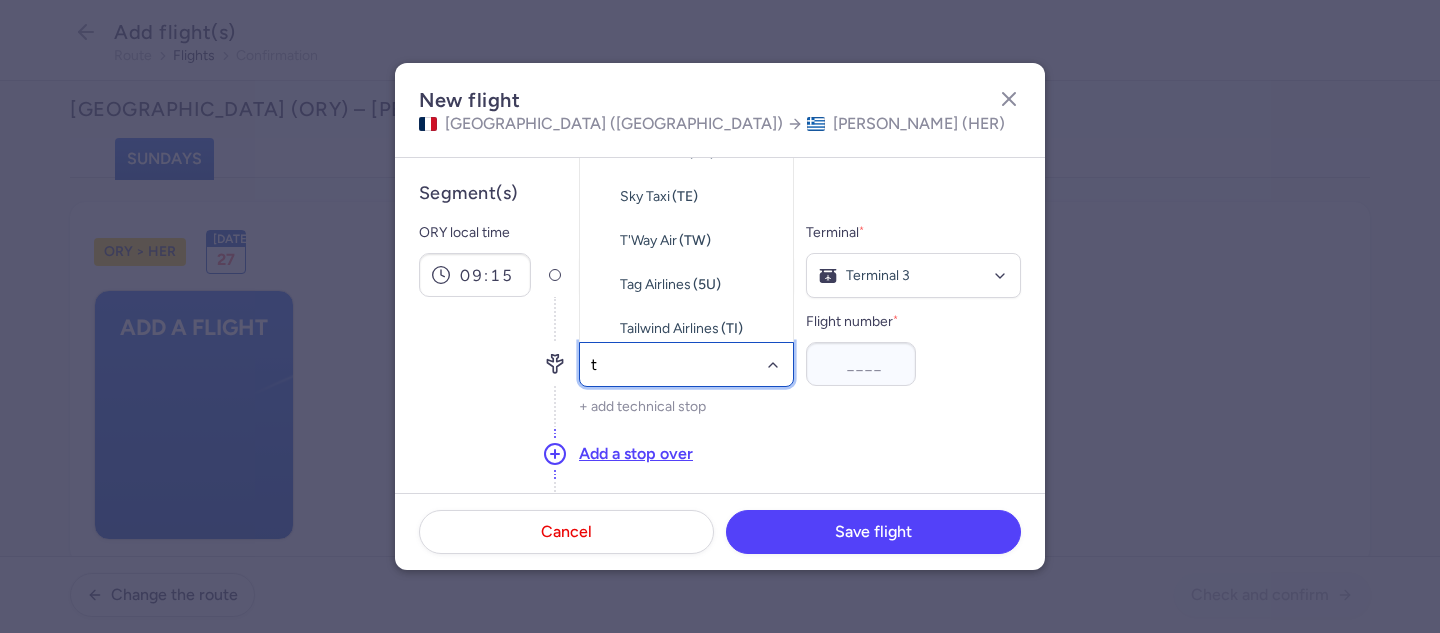 type on "to" 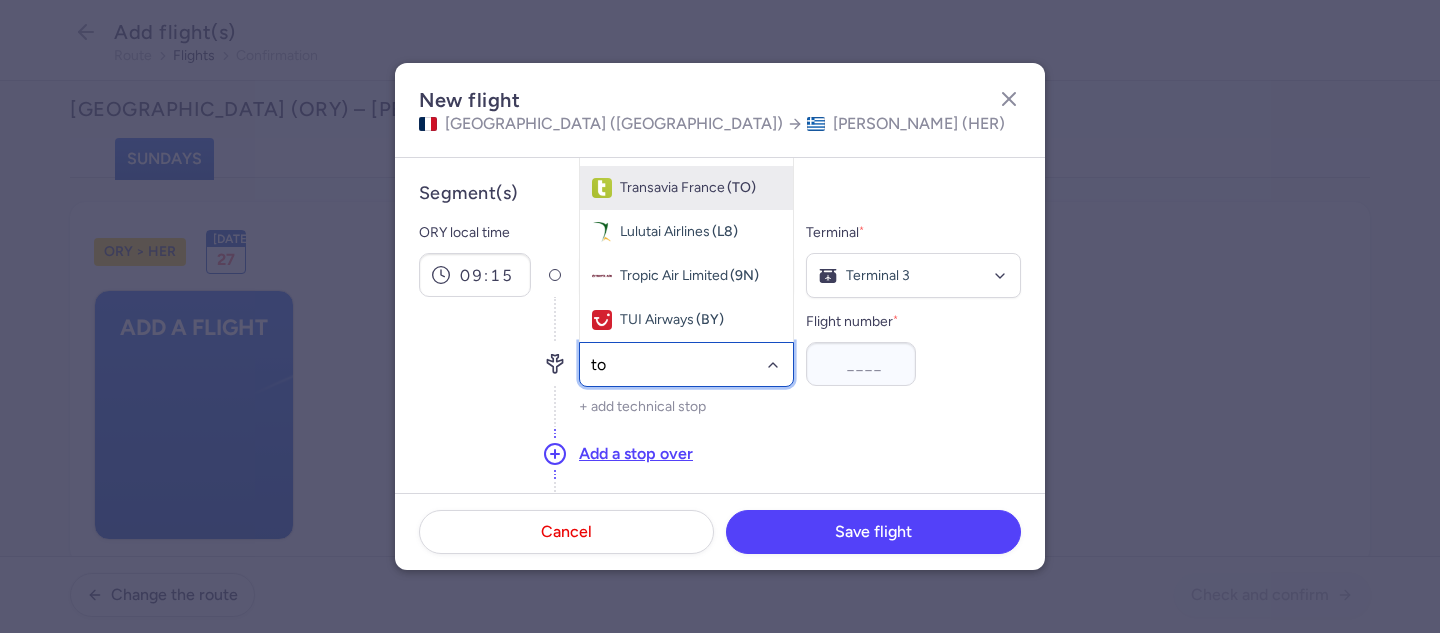 click on "Transavia France" at bounding box center [672, 188] 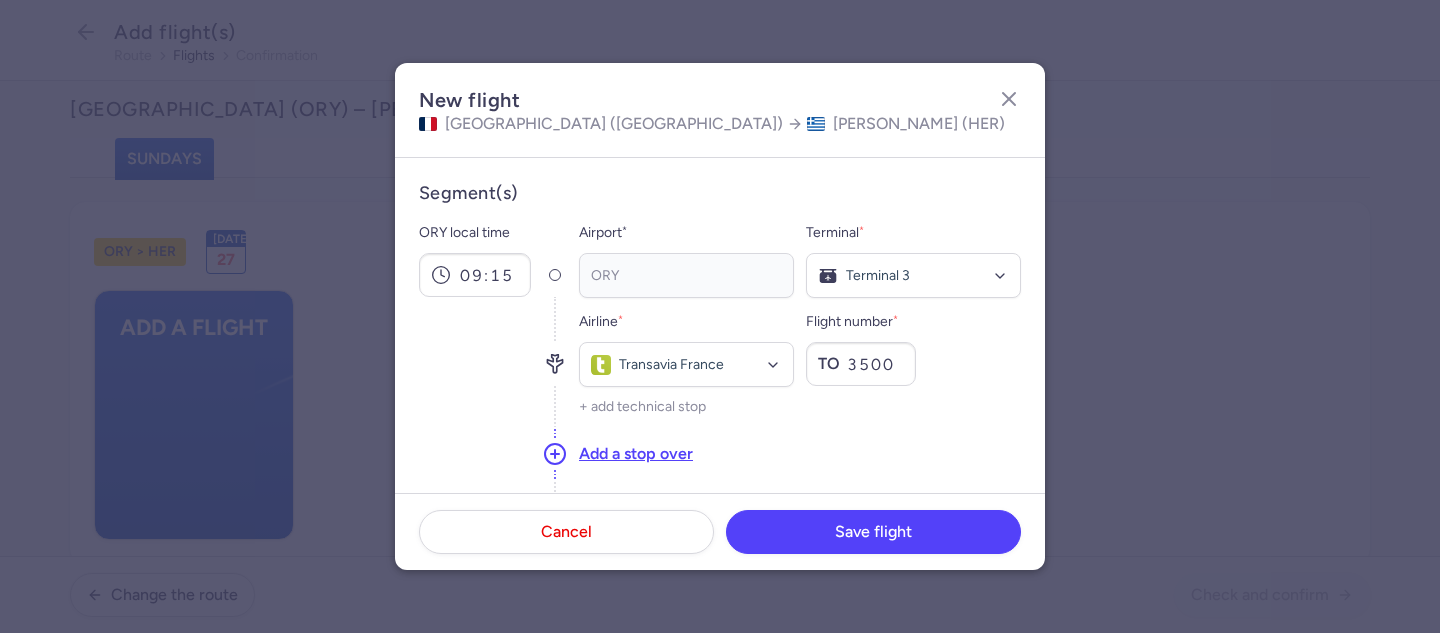 scroll, scrollTop: 227, scrollLeft: 0, axis: vertical 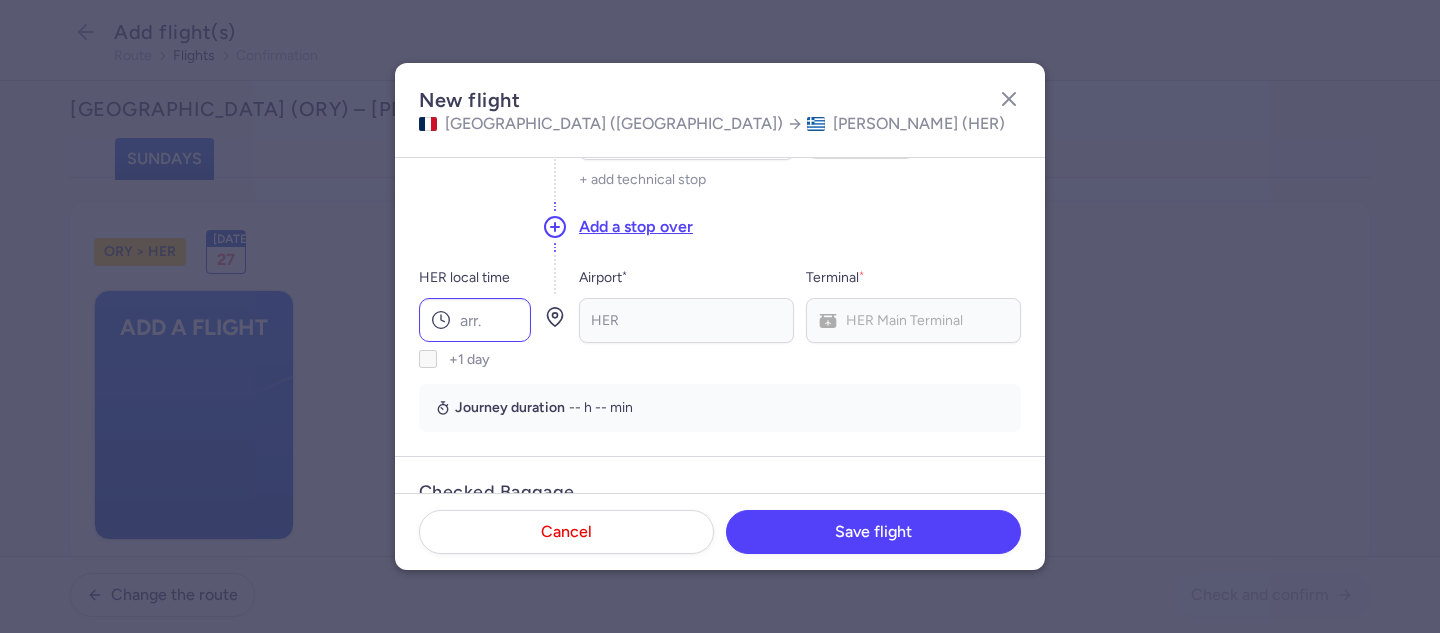 type on "3500" 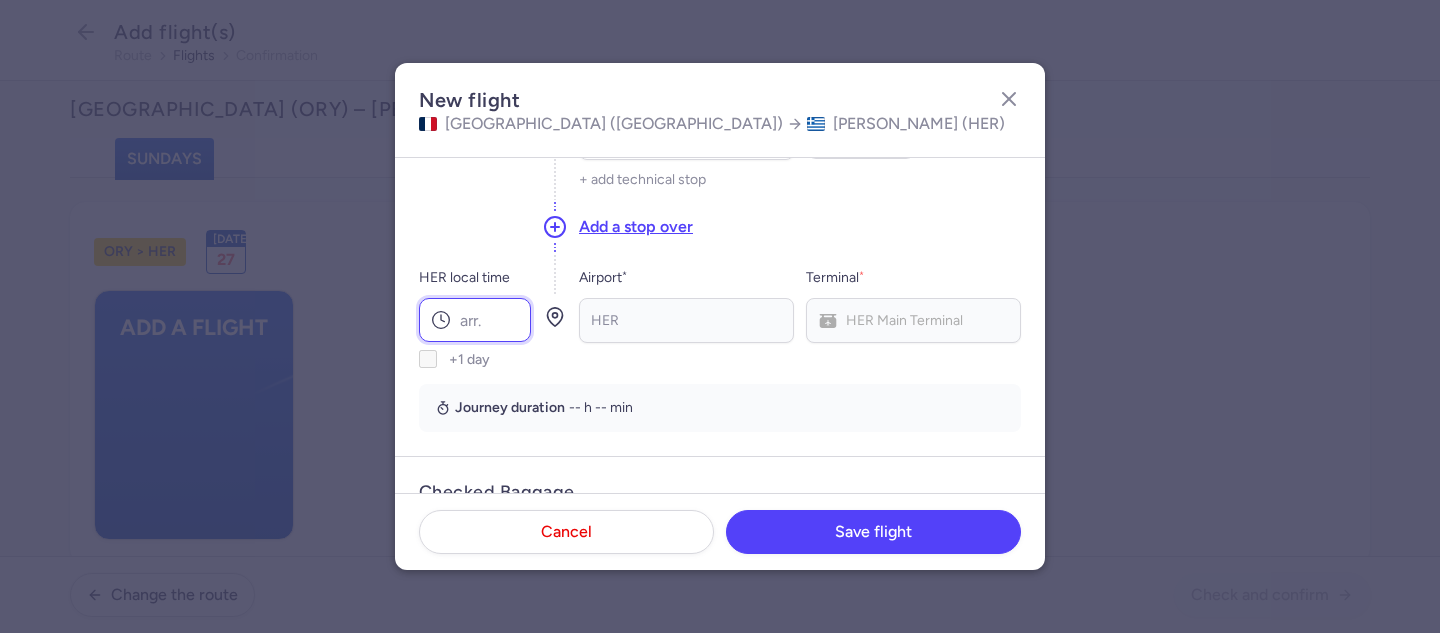 click on "HER local time" at bounding box center [475, 320] 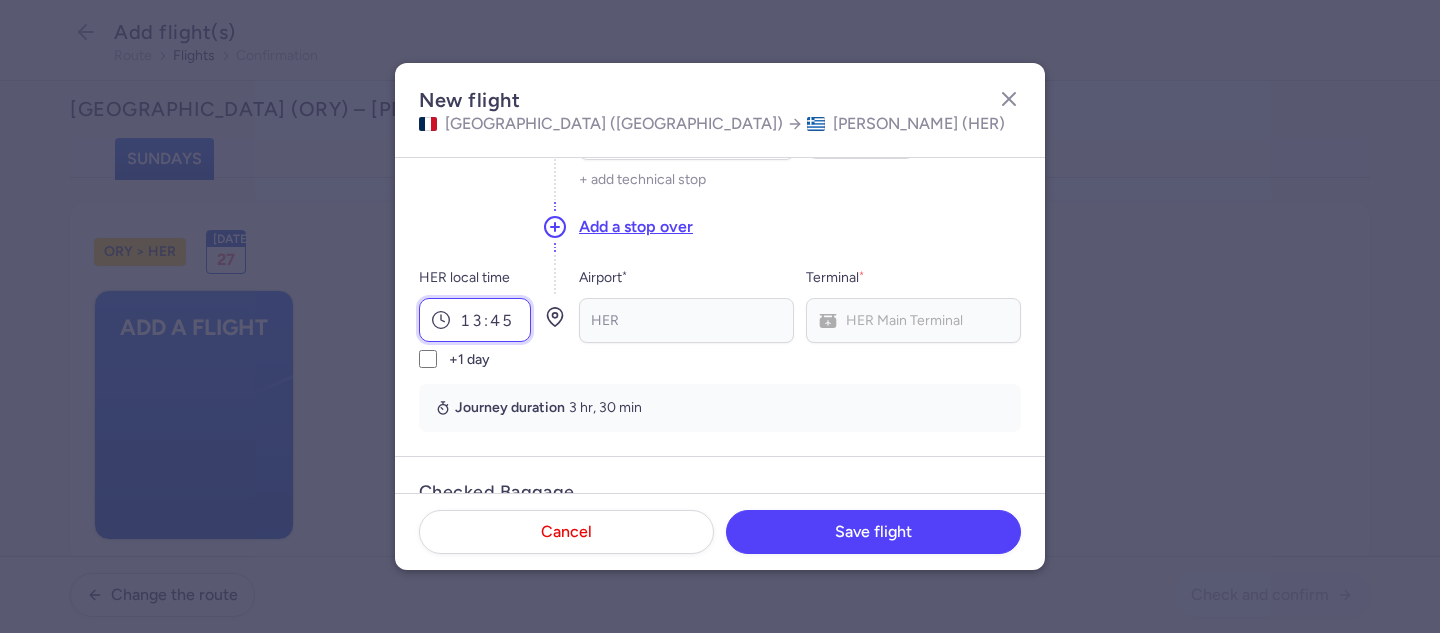 type on "13:45" 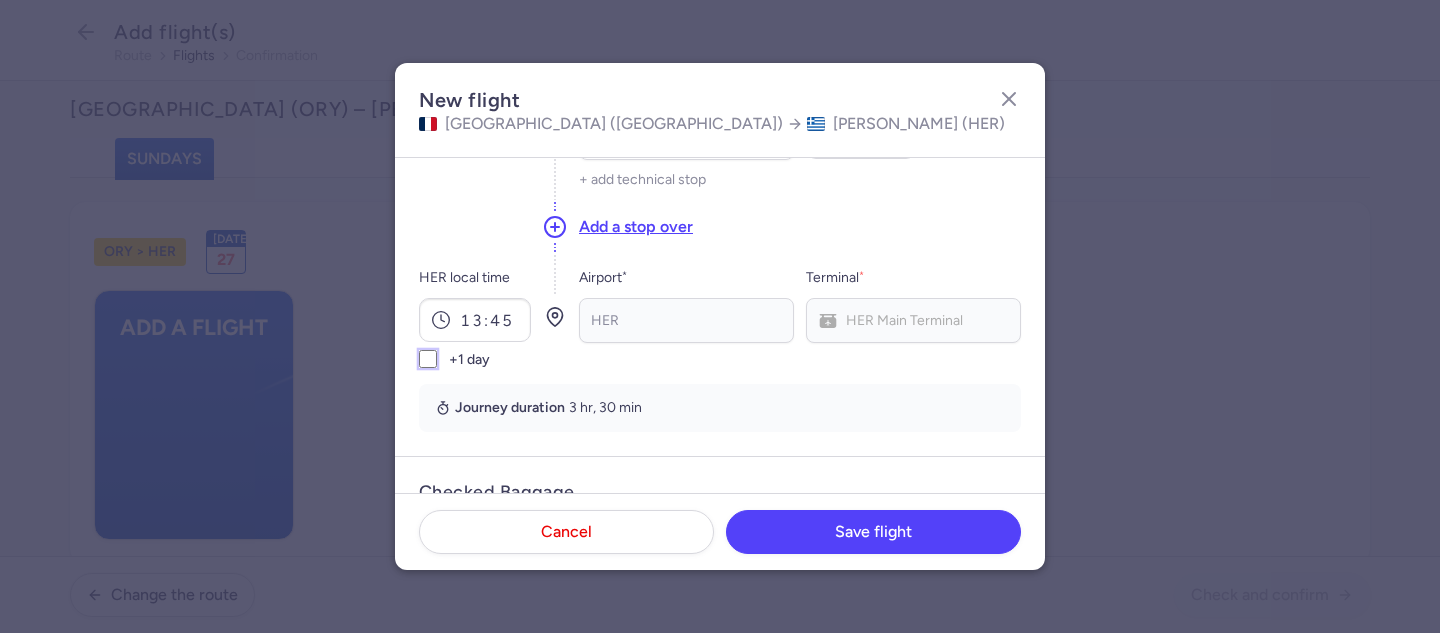 scroll, scrollTop: 454, scrollLeft: 0, axis: vertical 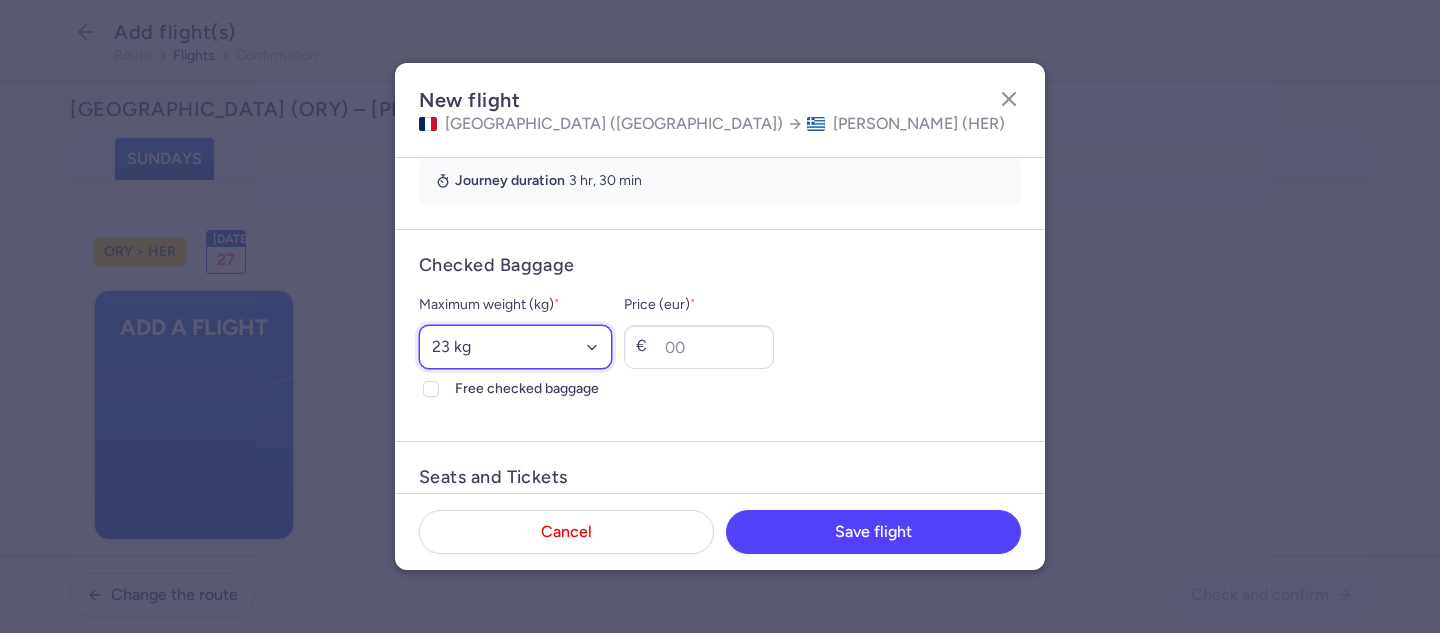 click on "Select an option 15 kg 16 kg 17 kg 18 kg 19 kg 20 kg 21 kg 22 kg 23 kg 24 kg 25 kg 26 kg 27 kg 28 kg 29 kg 30 kg 31 kg 32 kg 33 kg 34 kg 35 kg" at bounding box center [515, 347] 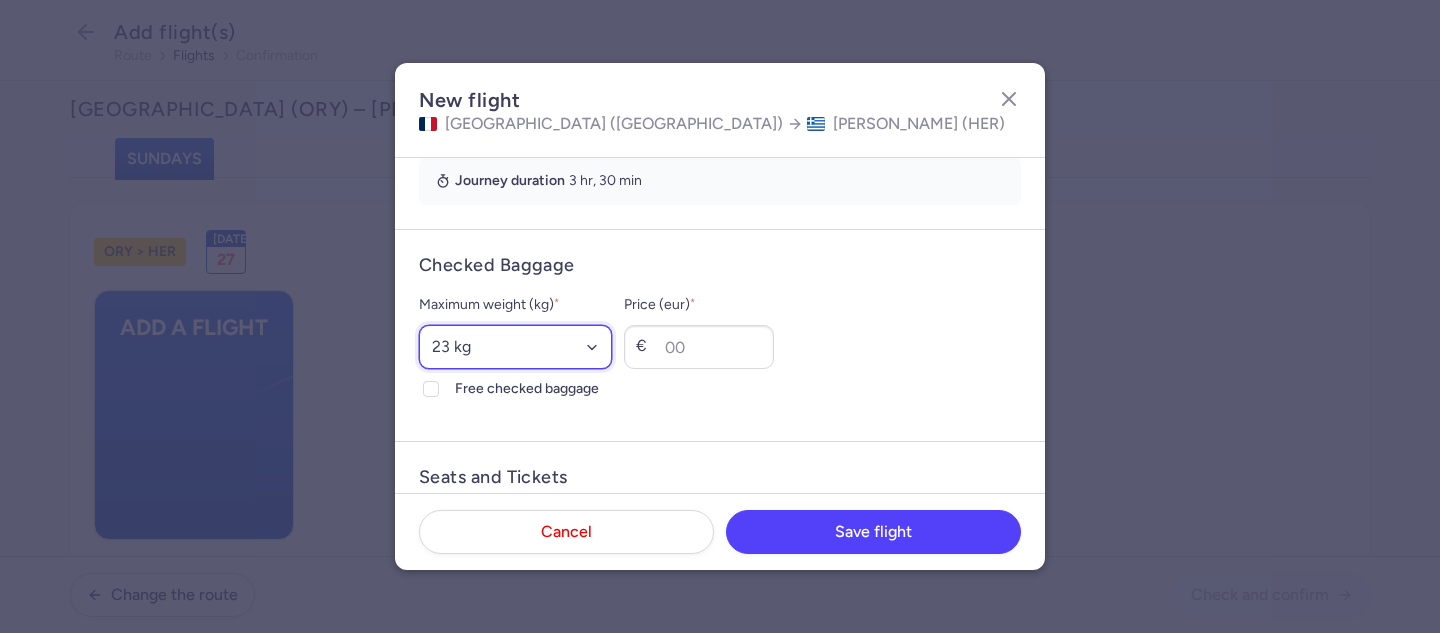 select on "20" 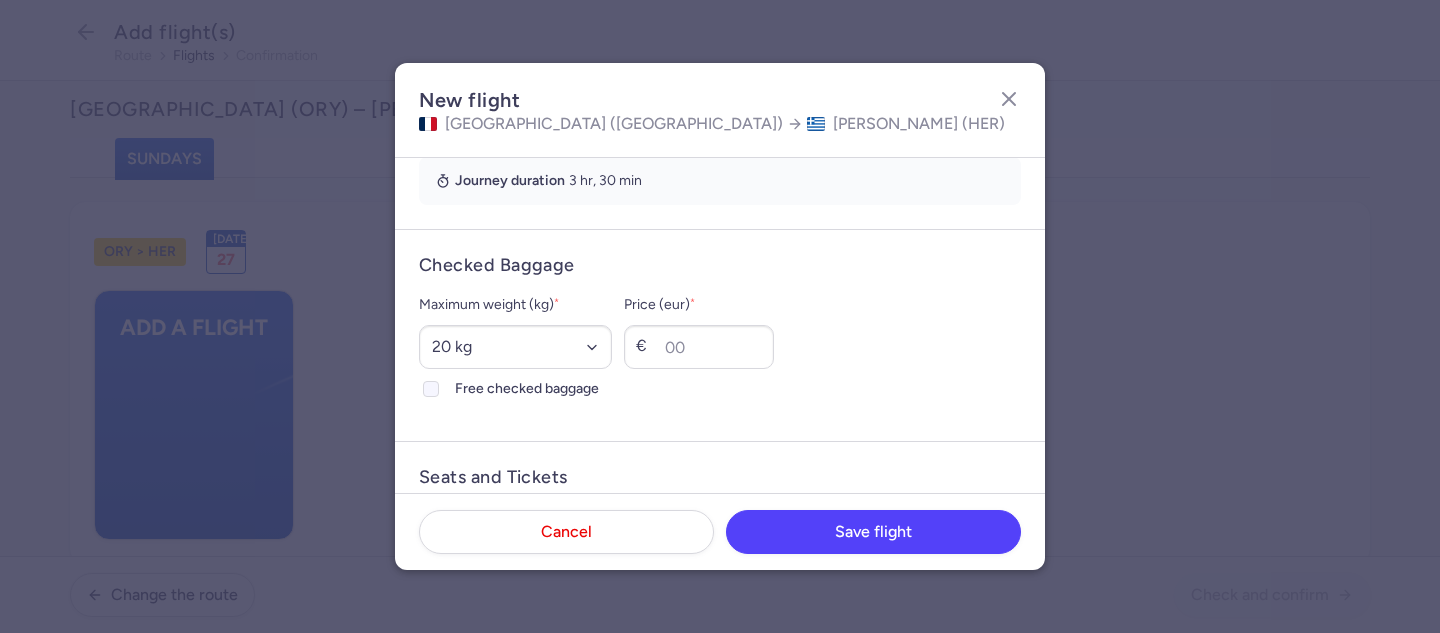 click 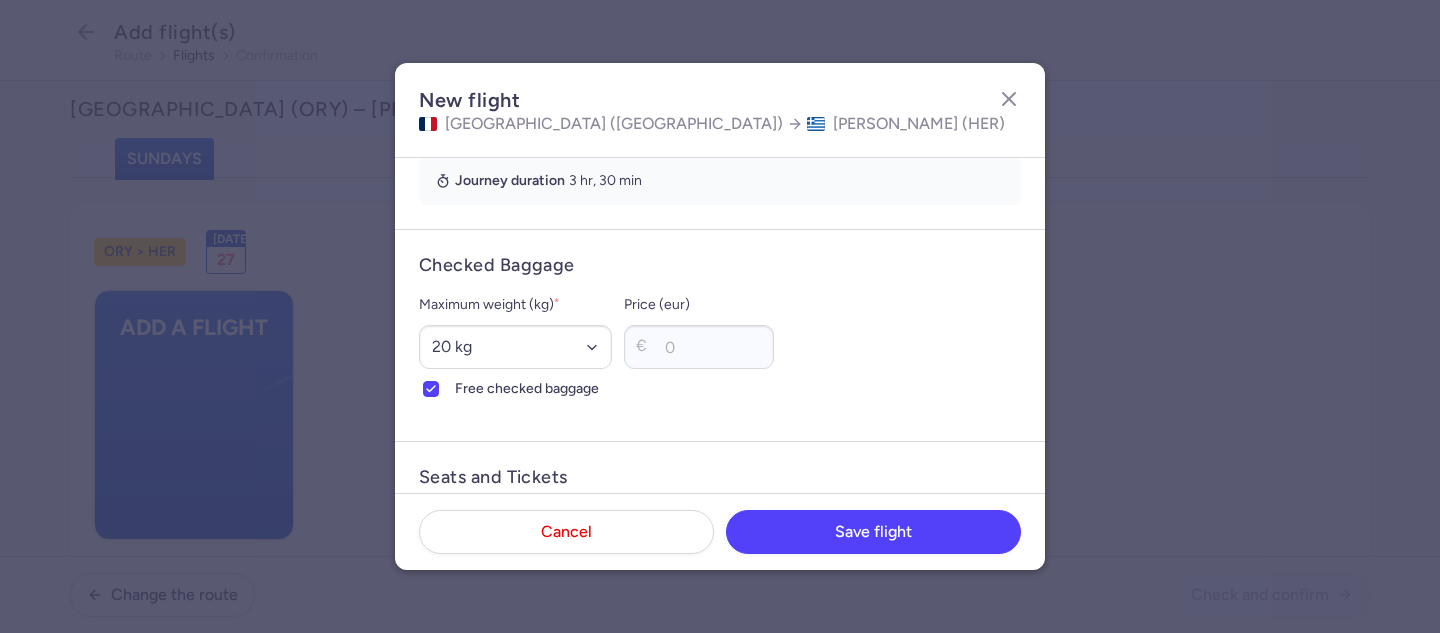 scroll, scrollTop: 680, scrollLeft: 0, axis: vertical 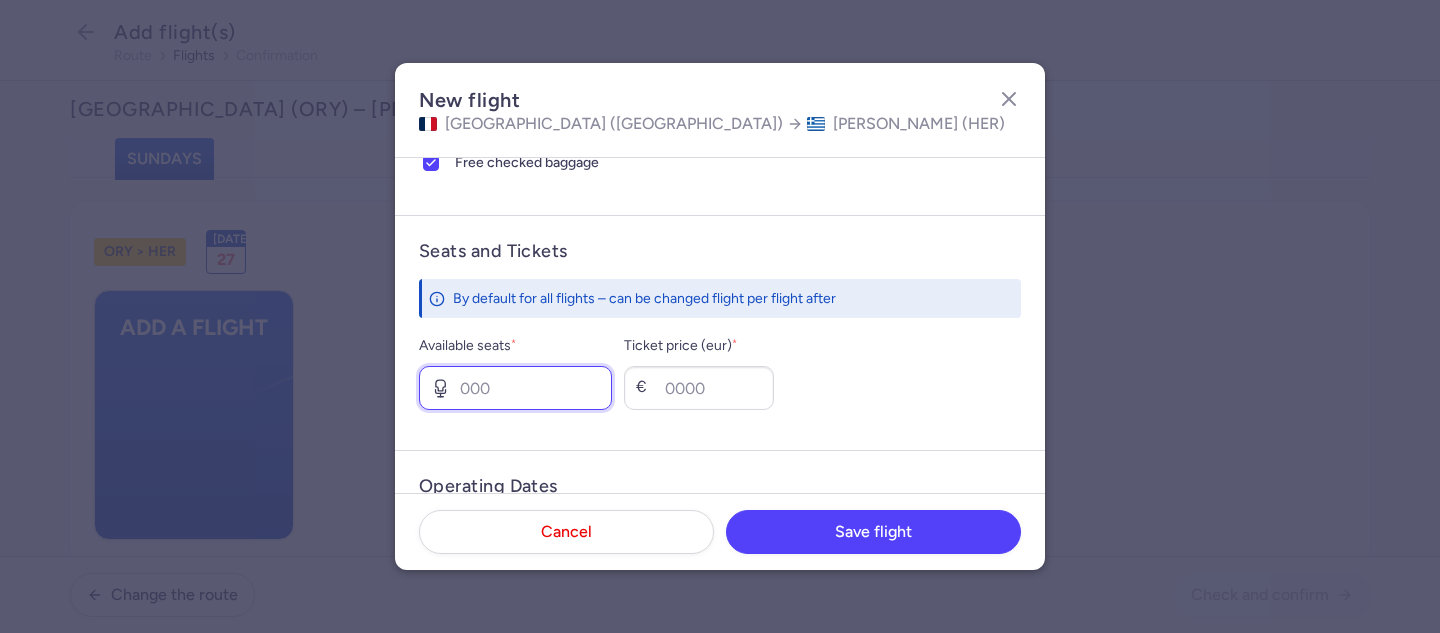 click on "Available seats  *" at bounding box center [515, 388] 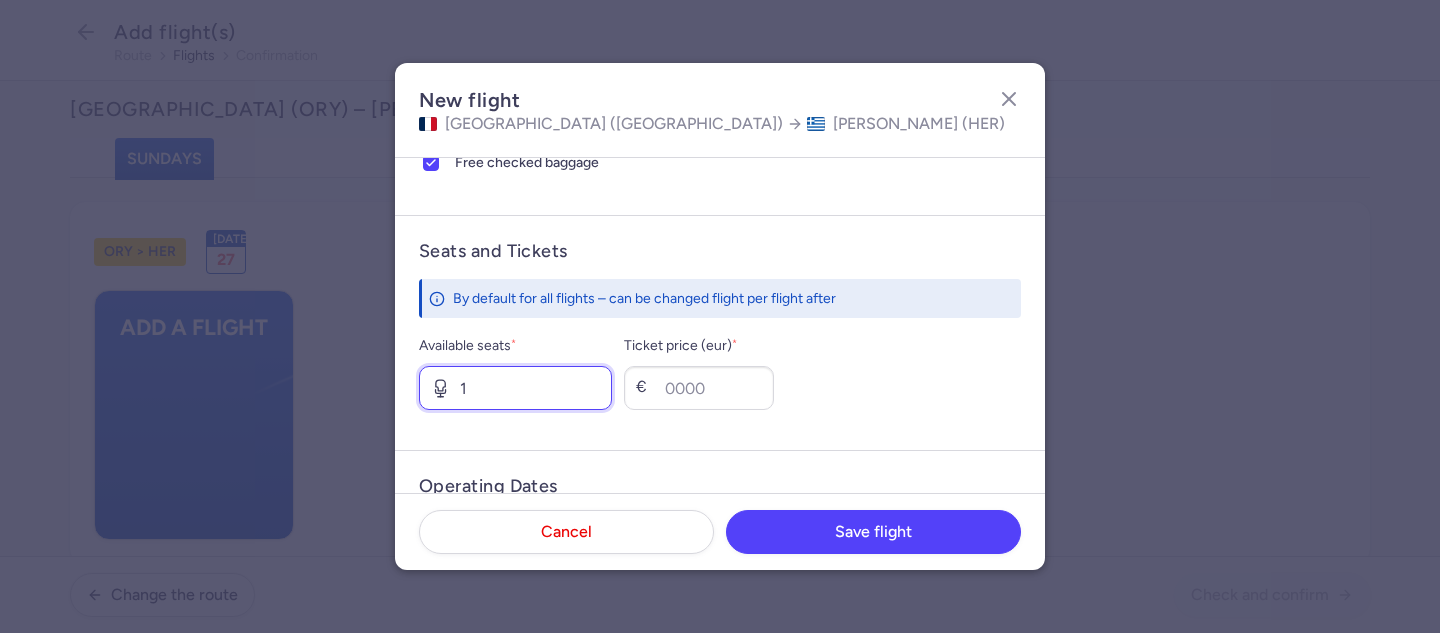 type on "1" 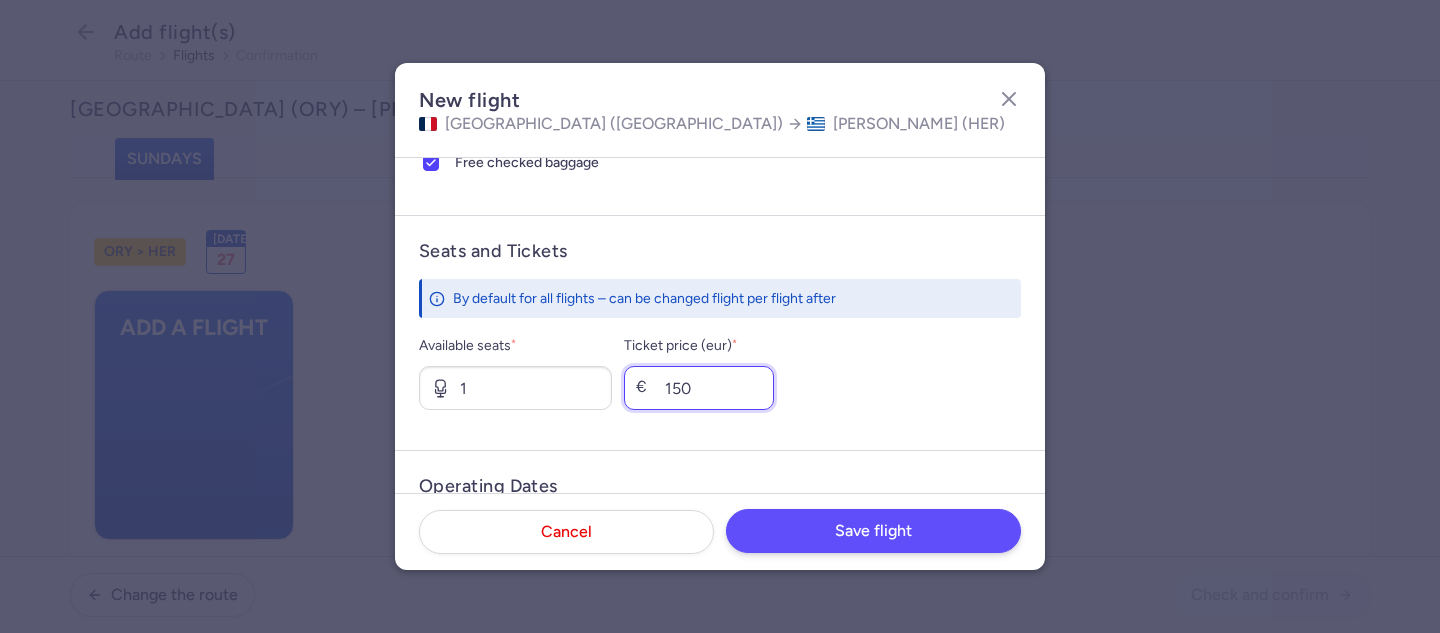 type on "150" 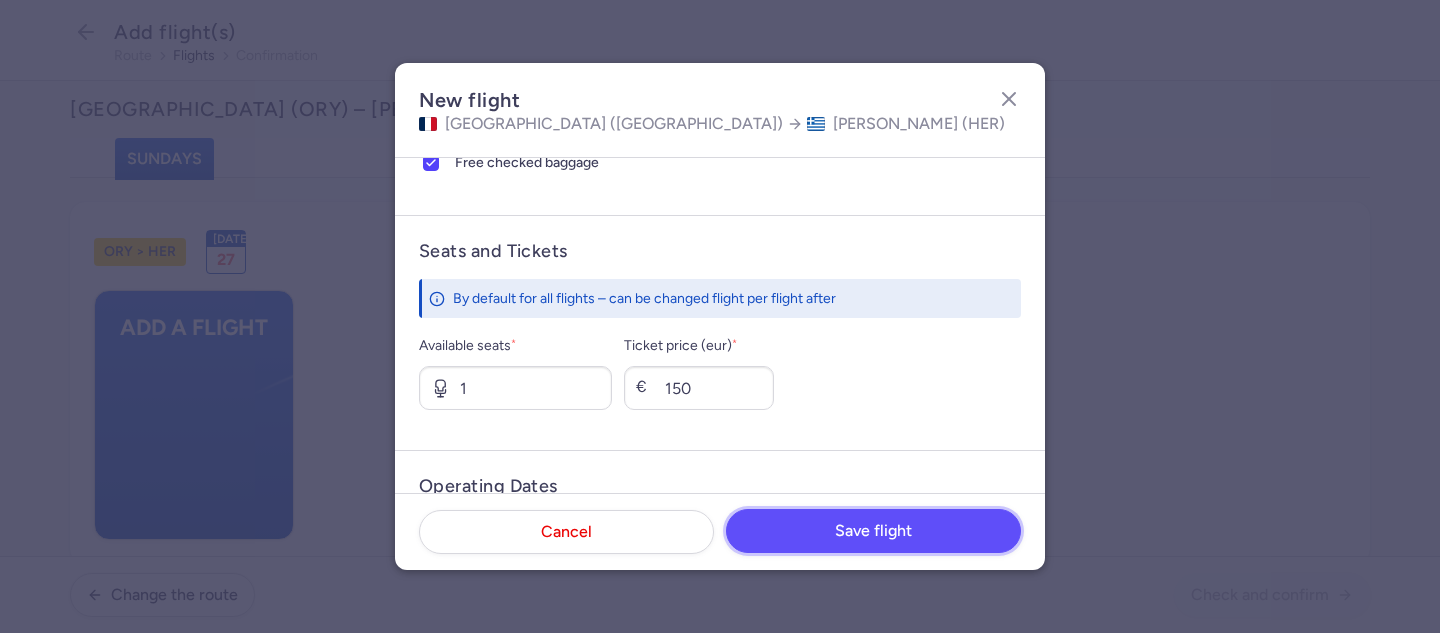 click on "Save flight" at bounding box center [873, 531] 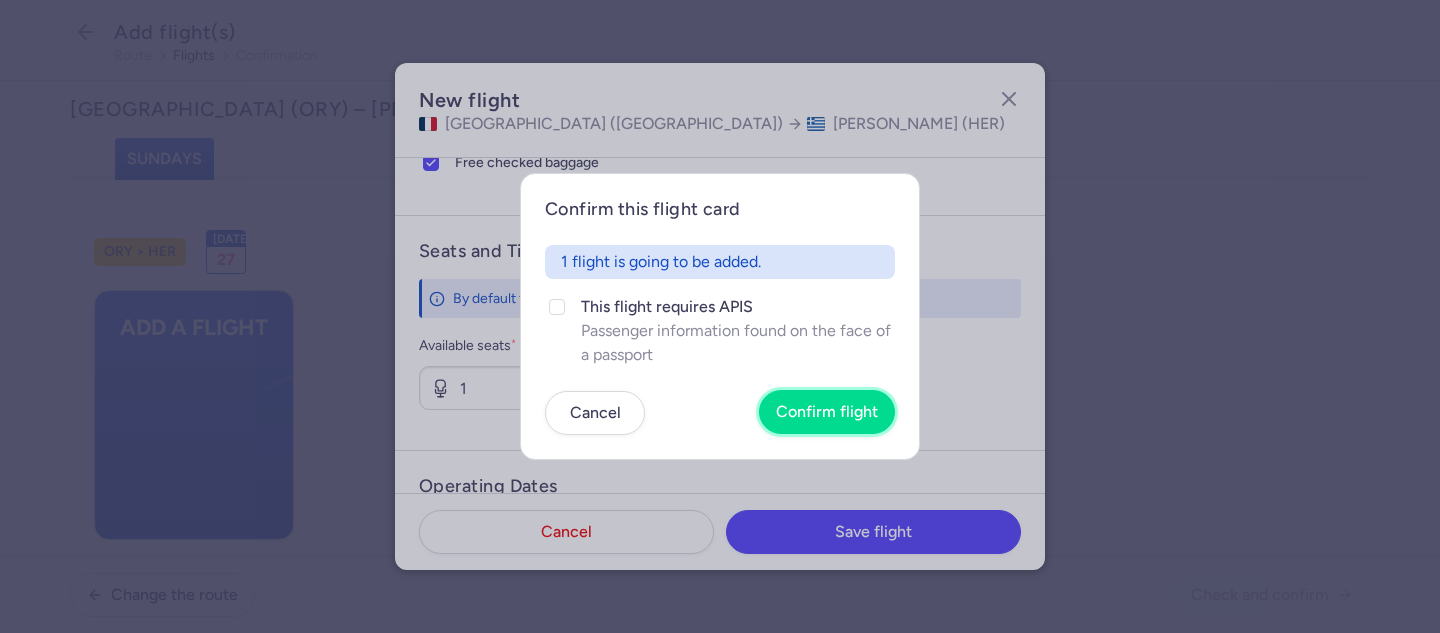 click on "Confirm flight" at bounding box center (827, 412) 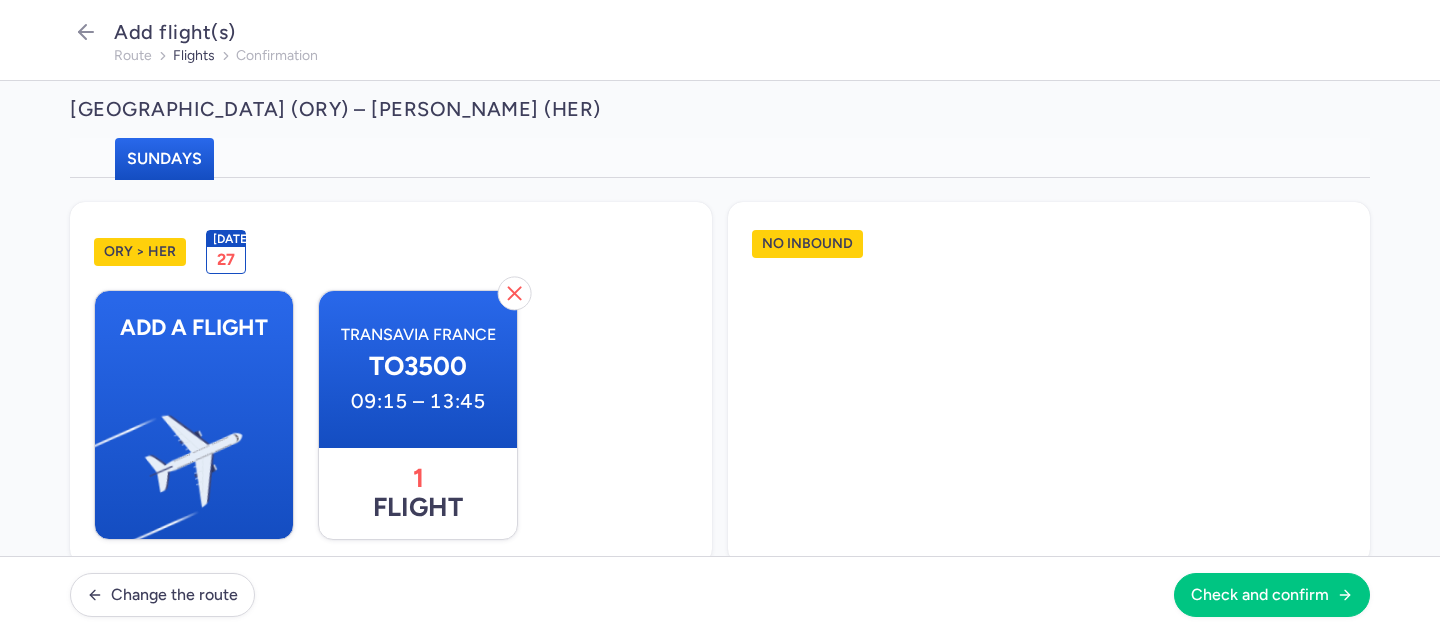 scroll, scrollTop: 680, scrollLeft: 0, axis: vertical 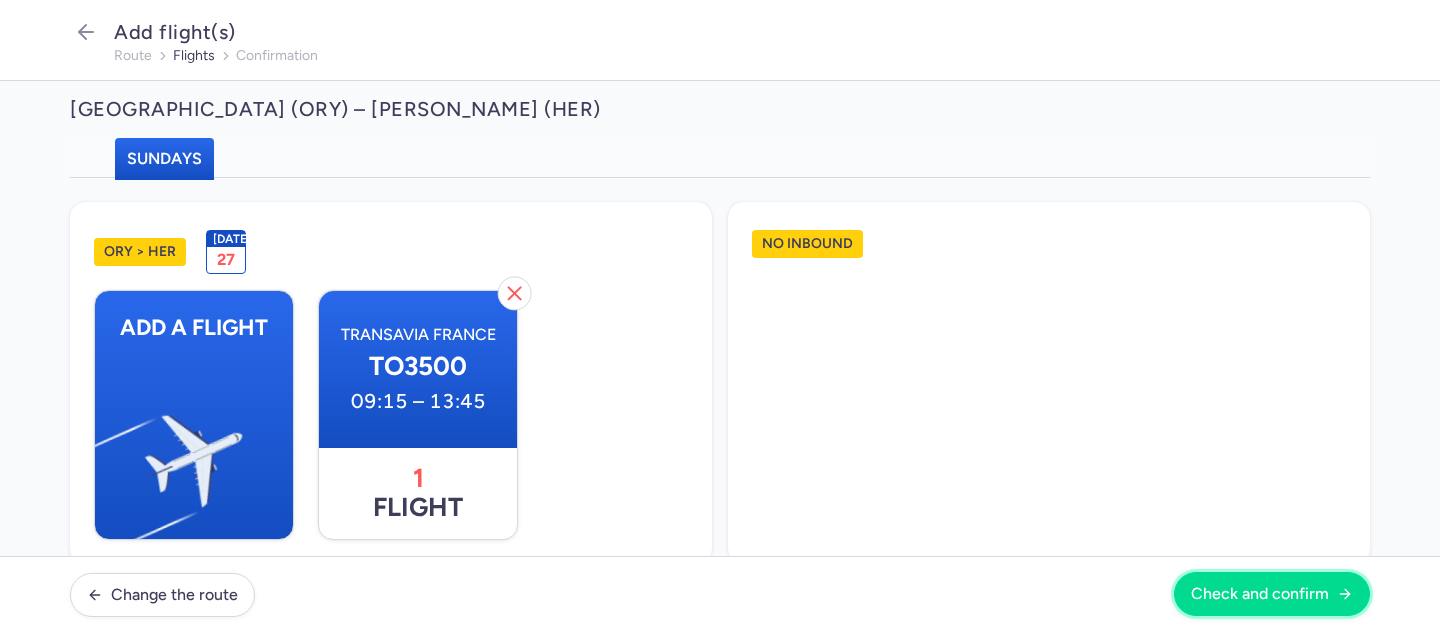 click on "Check and confirm" at bounding box center (1260, 594) 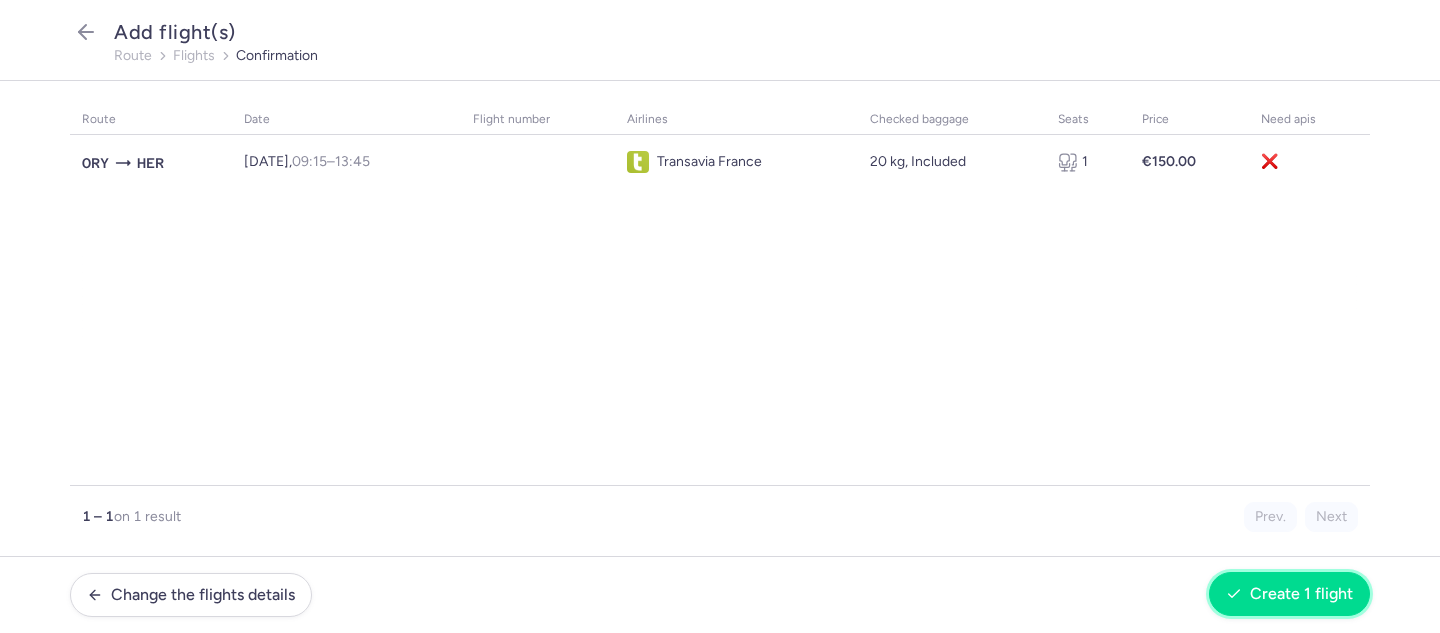 click on "Create 1 flight" at bounding box center [1301, 594] 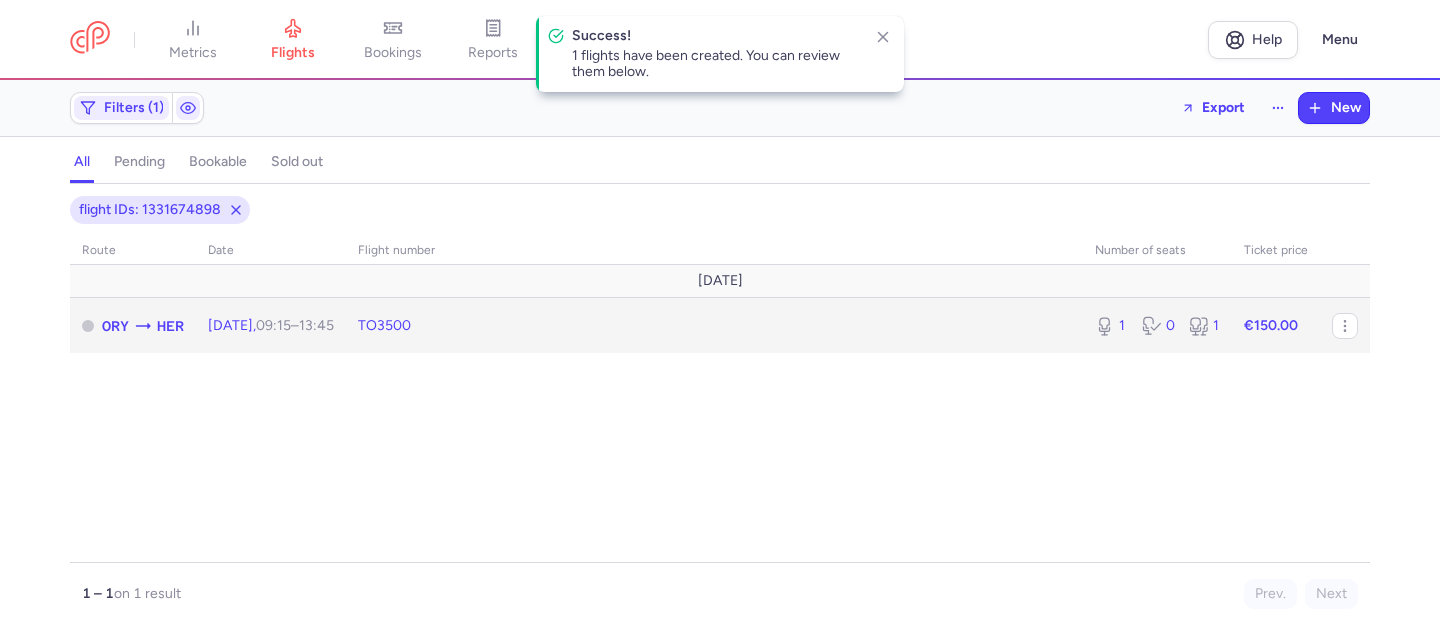 click on "09:15  –  13:45  +0" at bounding box center (295, 325) 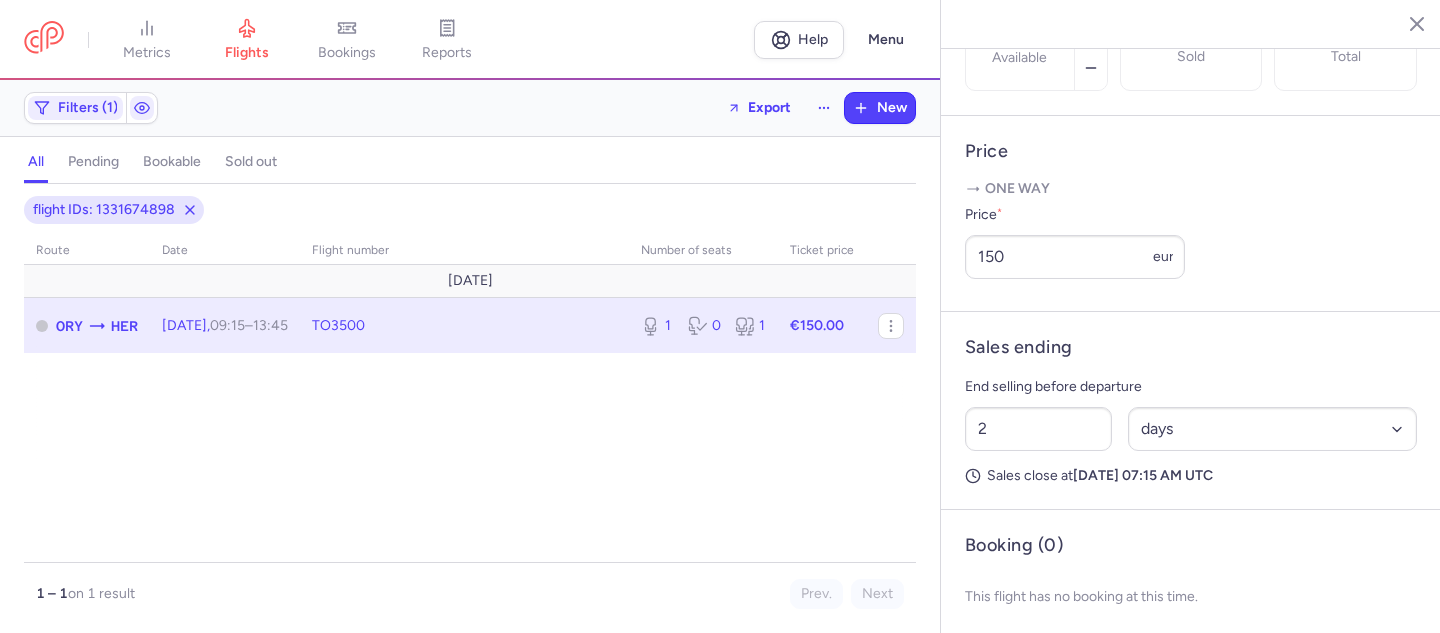 scroll, scrollTop: 746, scrollLeft: 0, axis: vertical 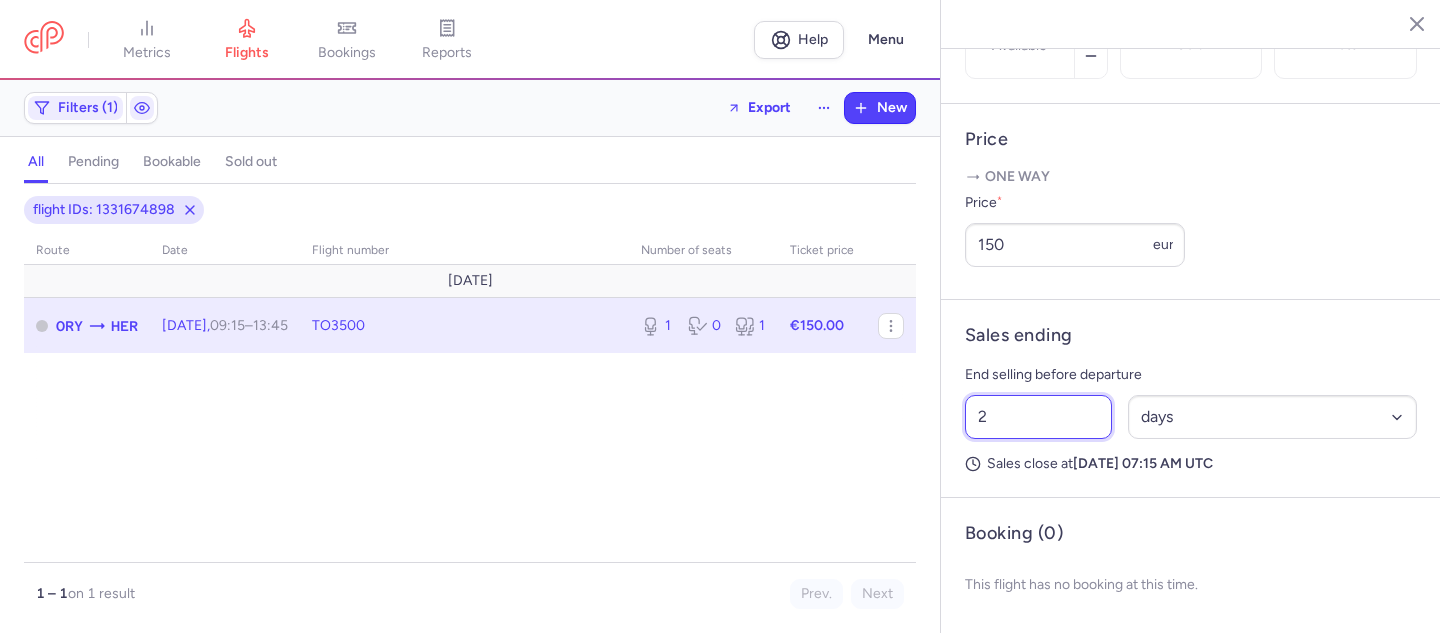 click on "2" at bounding box center [1038, 417] 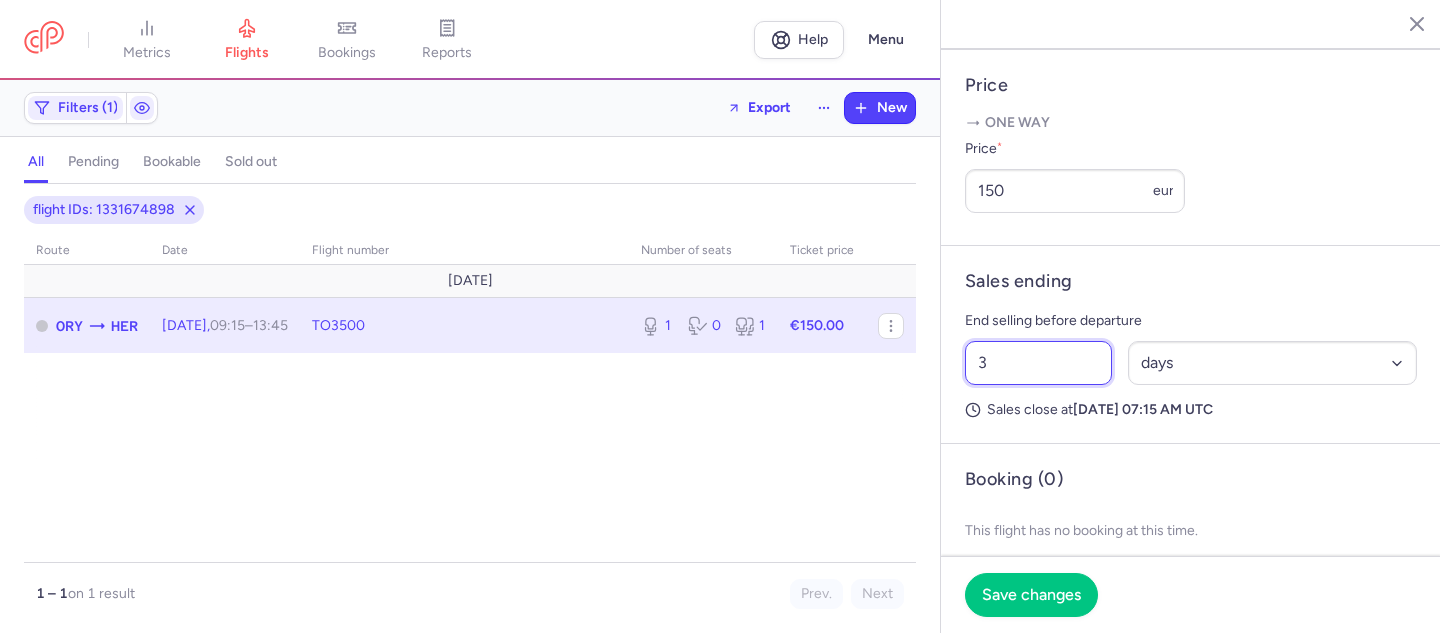 click on "3" at bounding box center (1038, 363) 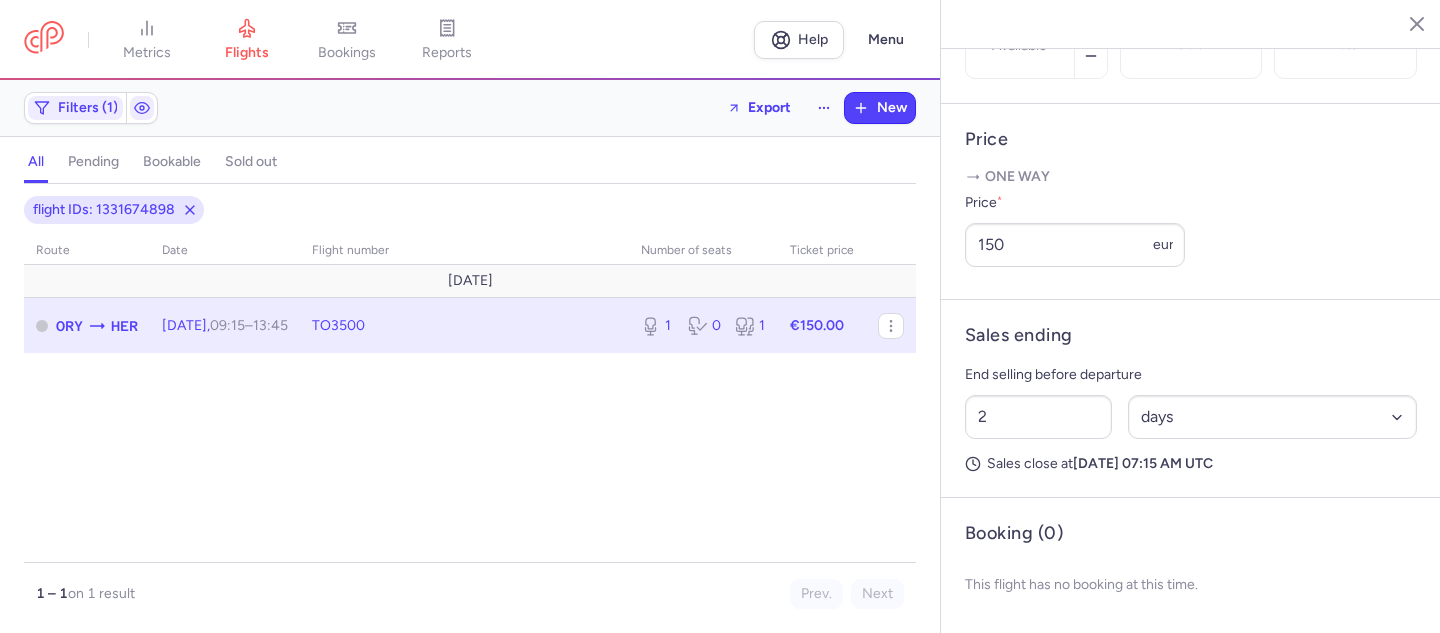 click on "TO3500" 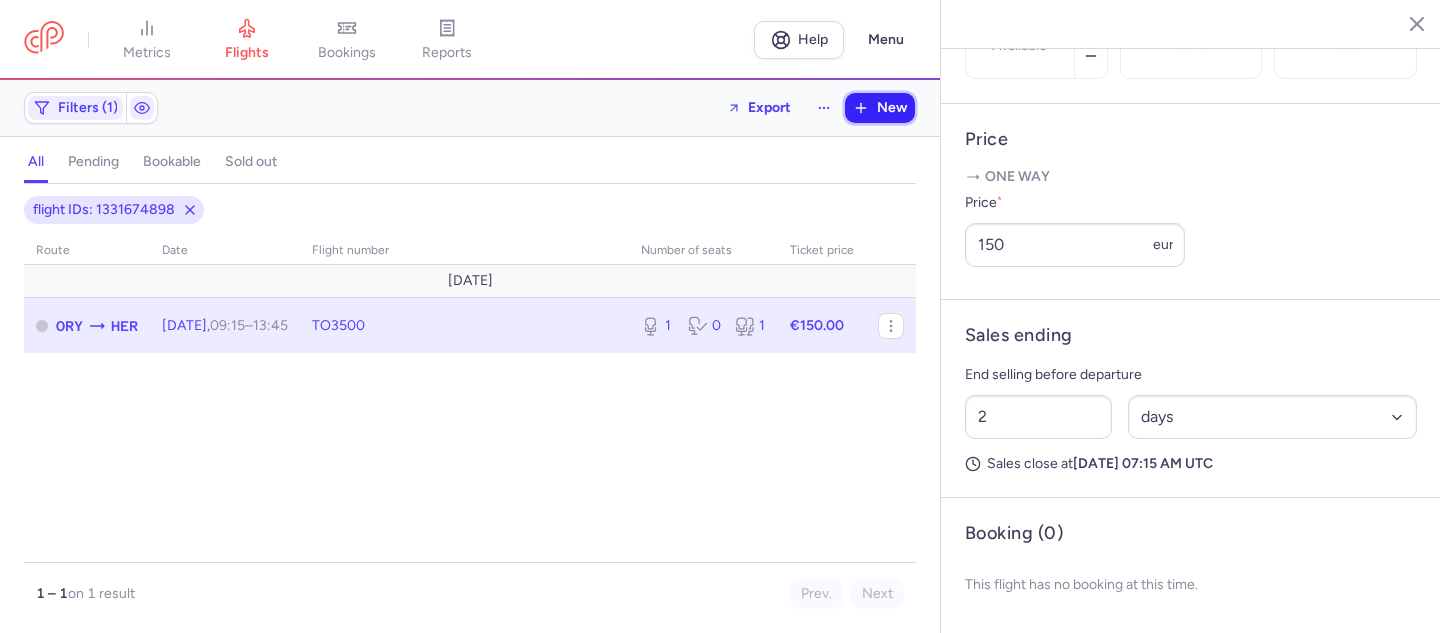 click on "New" at bounding box center (892, 108) 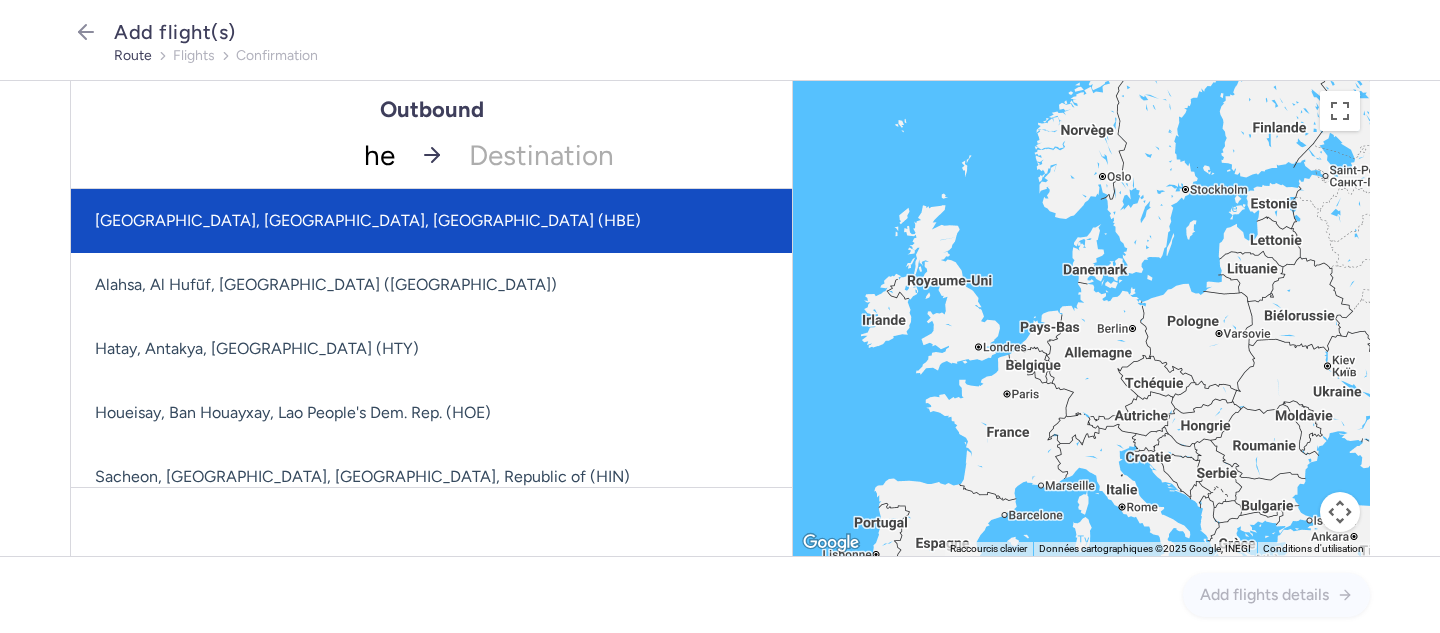 type on "her" 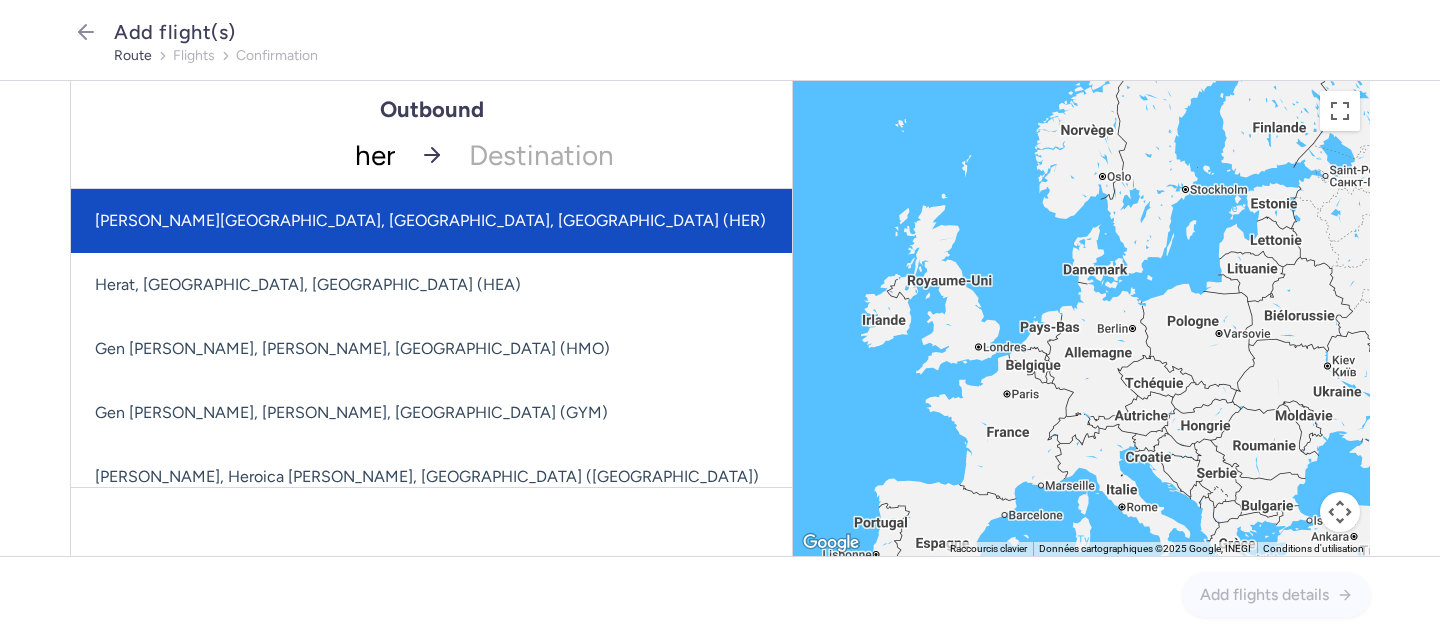click on "[PERSON_NAME][GEOGRAPHIC_DATA], [GEOGRAPHIC_DATA], [GEOGRAPHIC_DATA] (HER)" at bounding box center (517, 221) 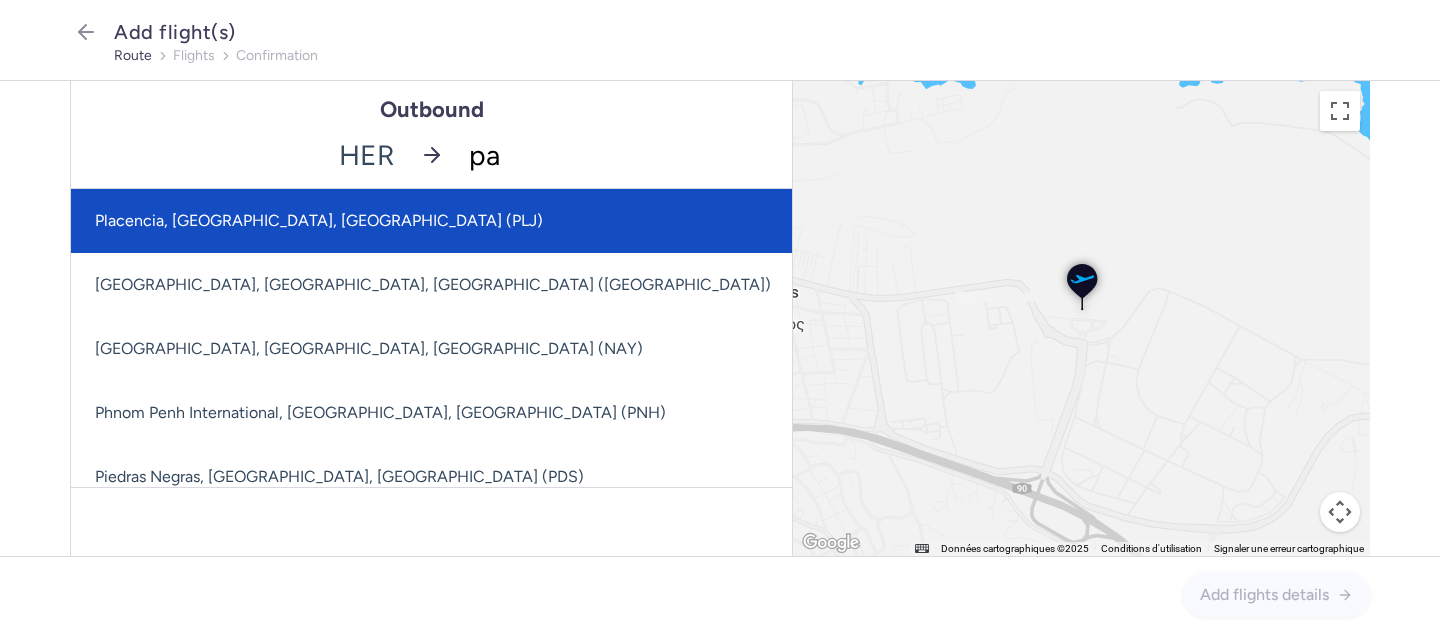 type on "par" 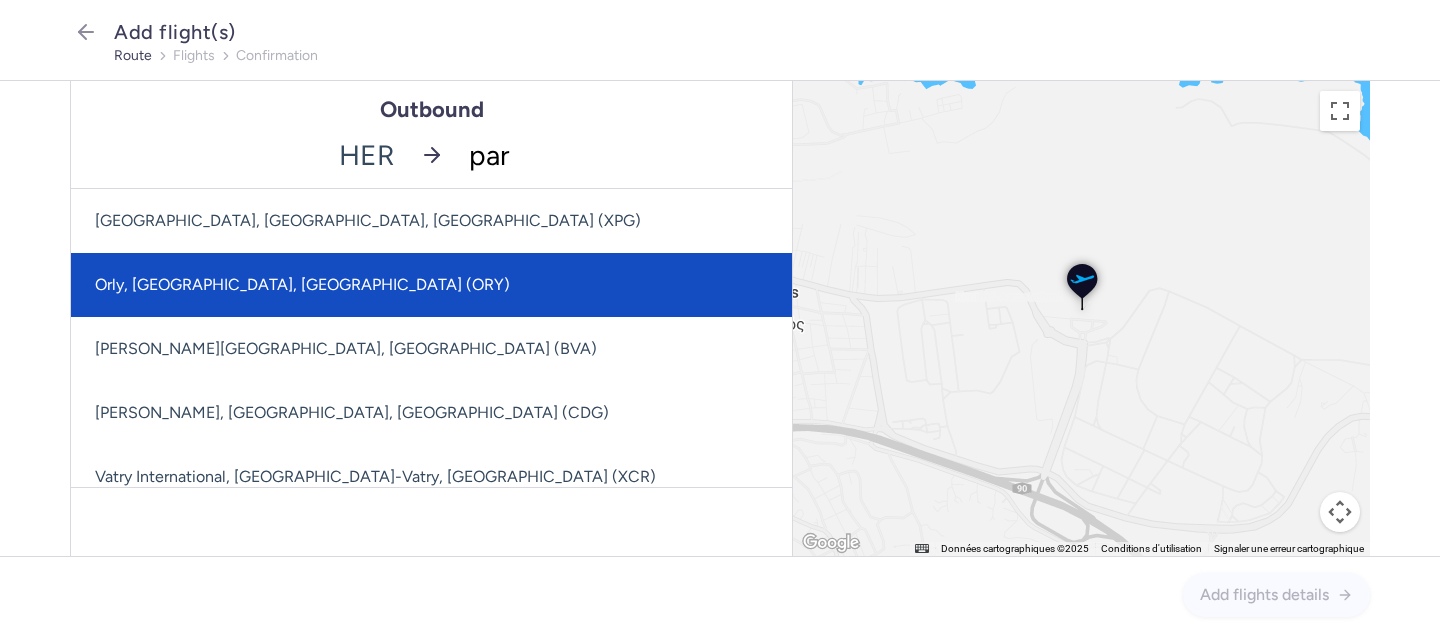 drag, startPoint x: 317, startPoint y: 291, endPoint x: 326, endPoint y: 282, distance: 12.727922 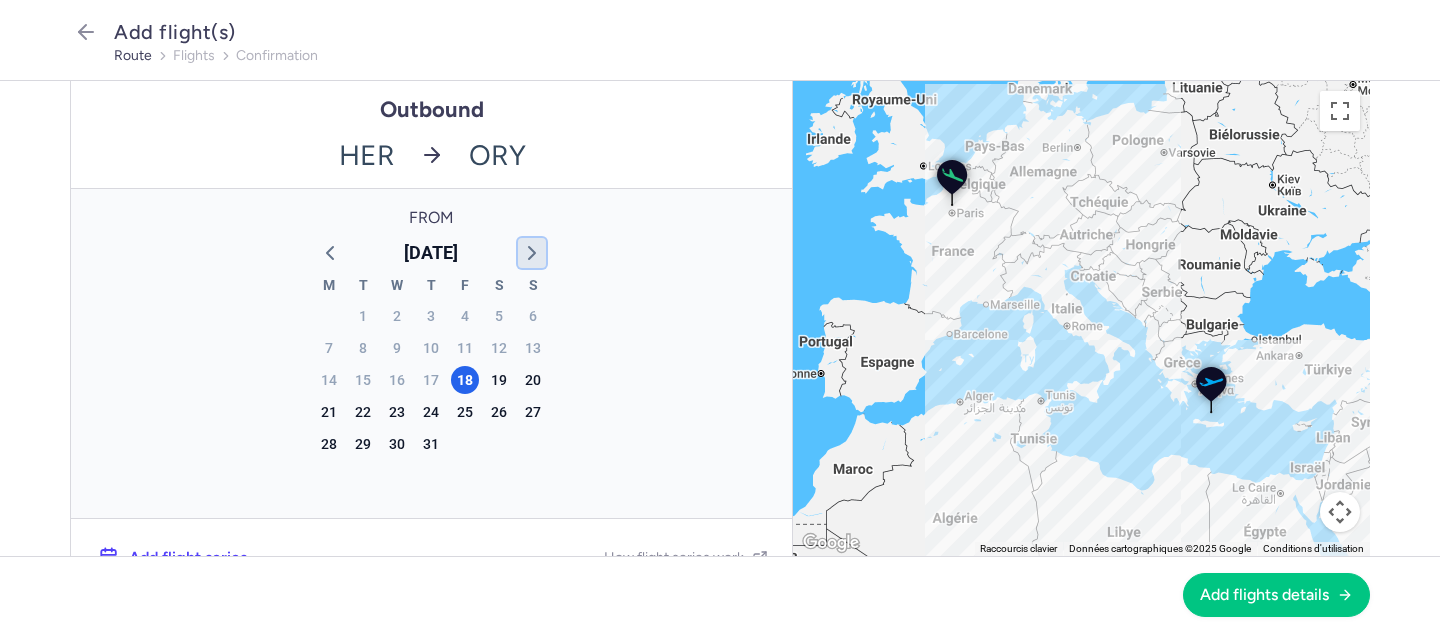 click 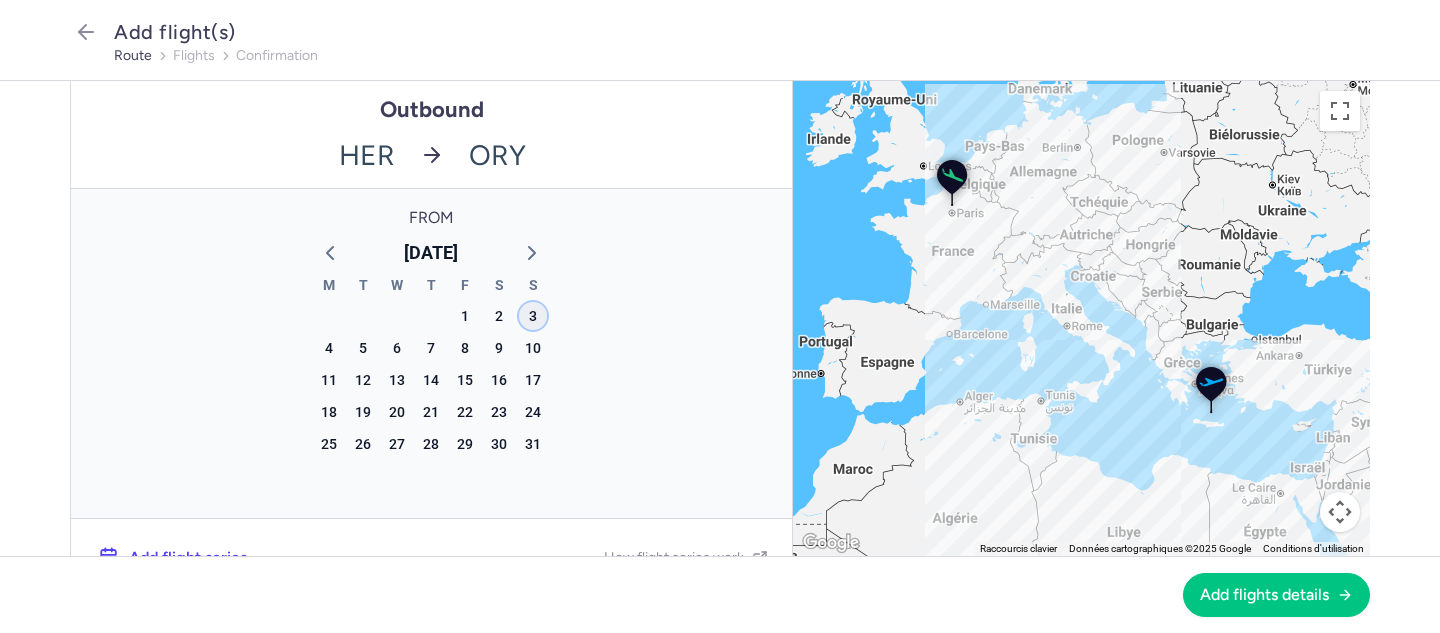 click on "3" 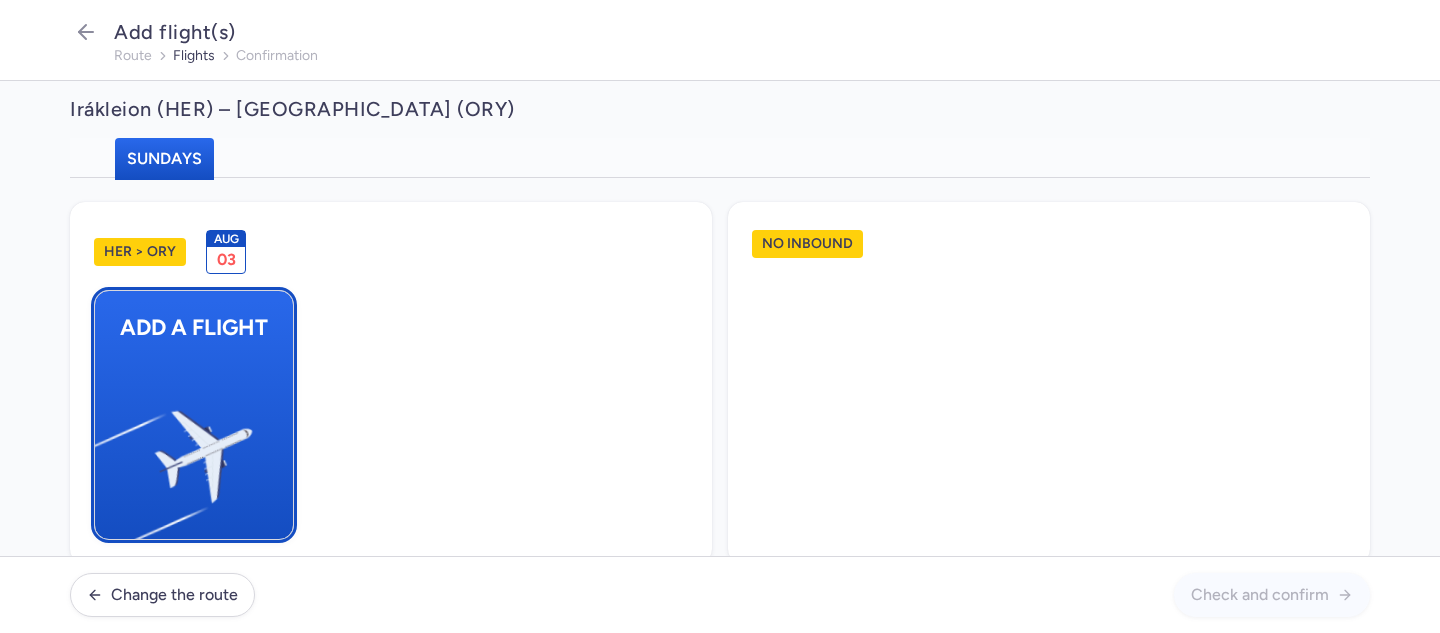 click at bounding box center [105, 448] 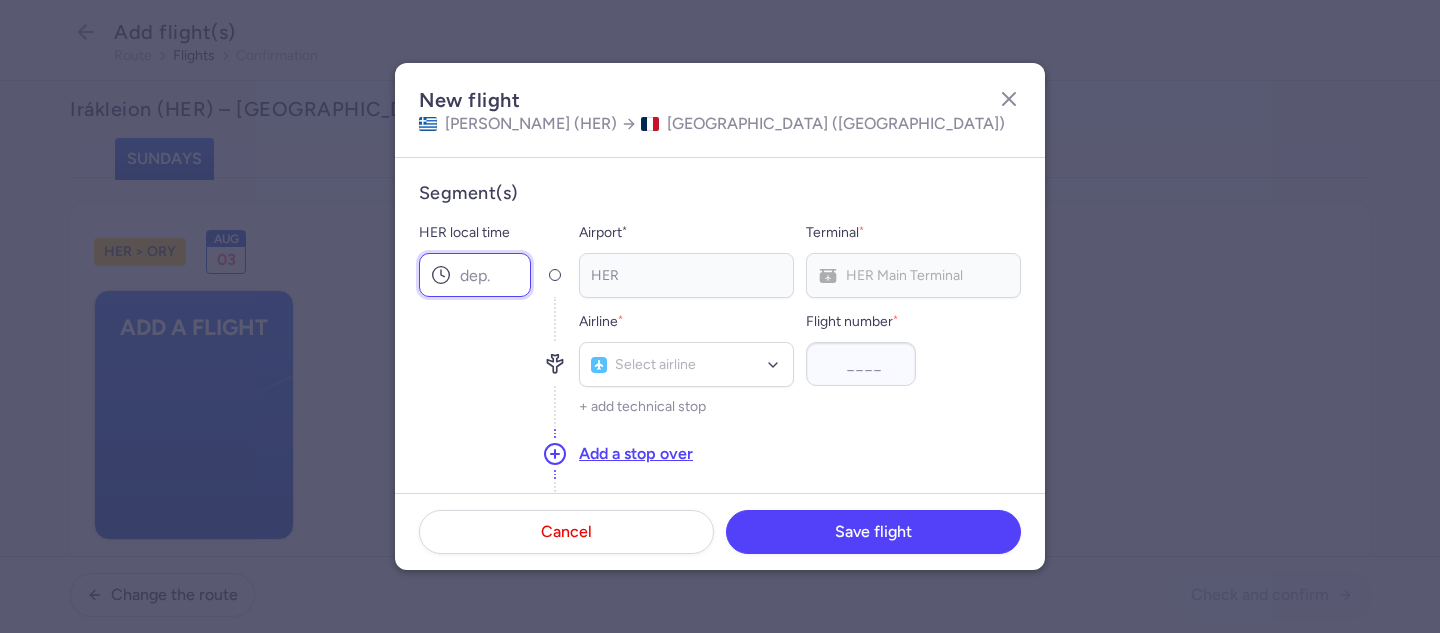 click on "HER local time" at bounding box center [475, 275] 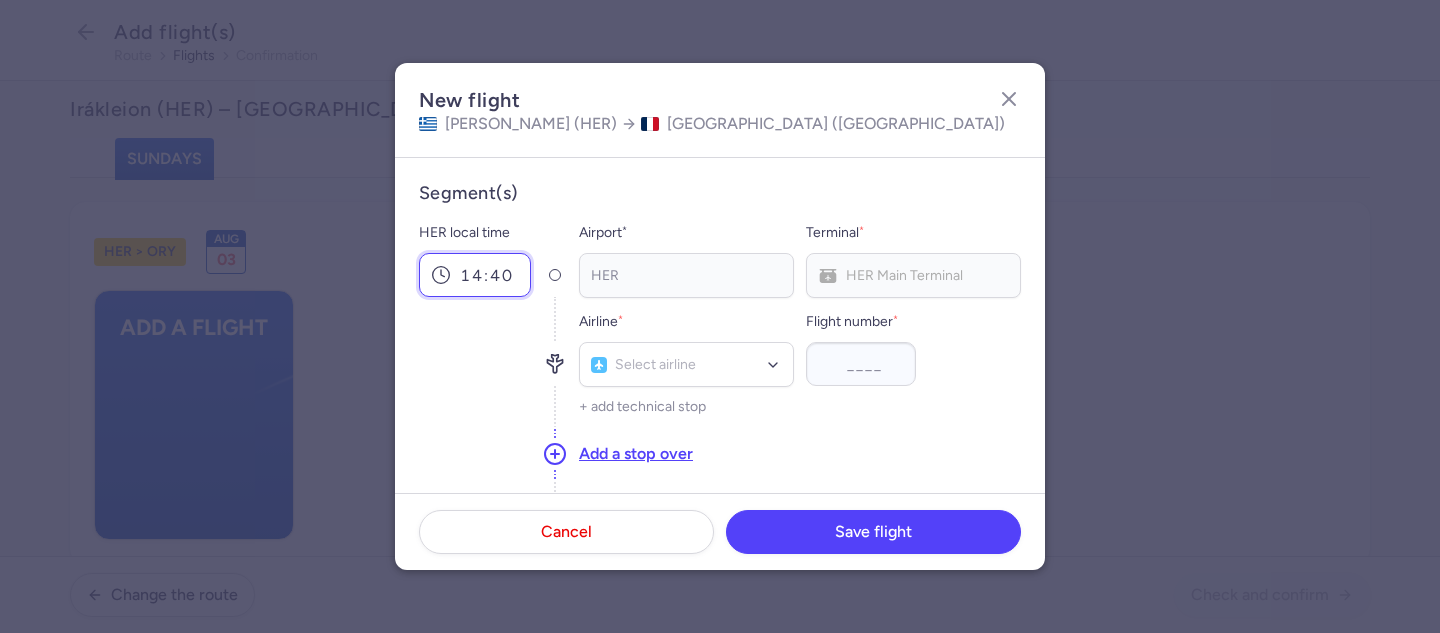 type on "14:40" 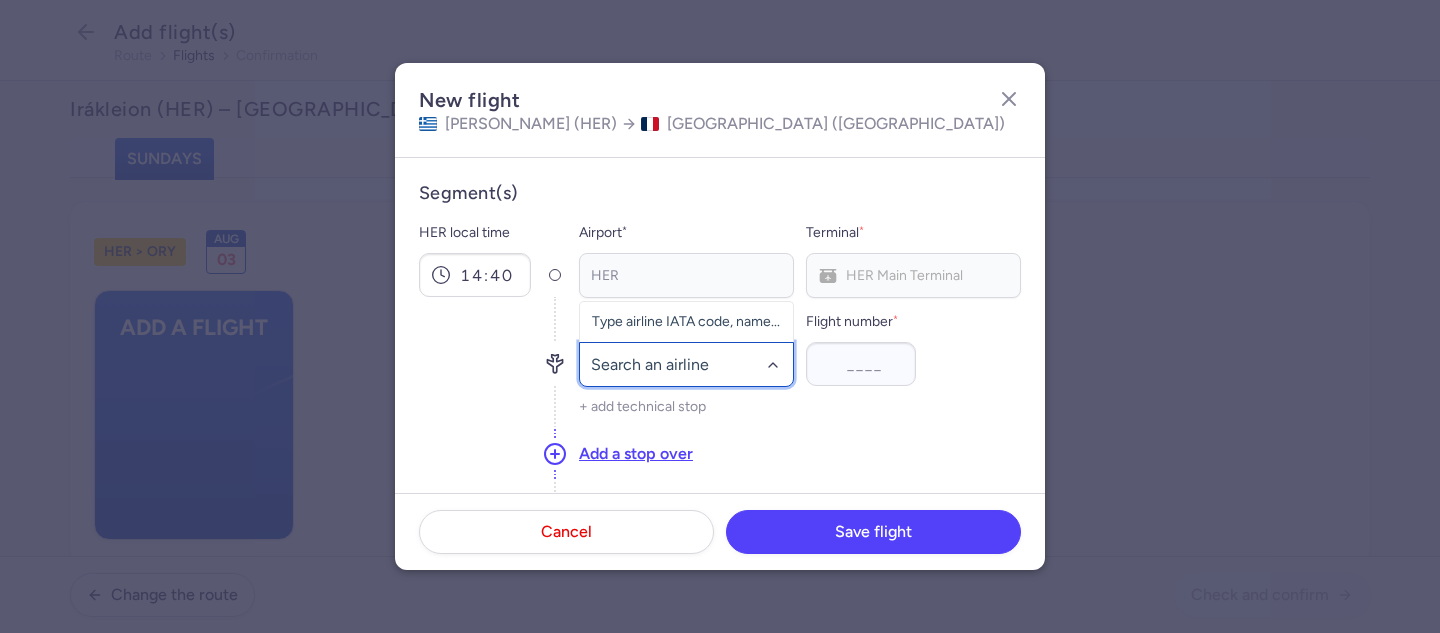 click 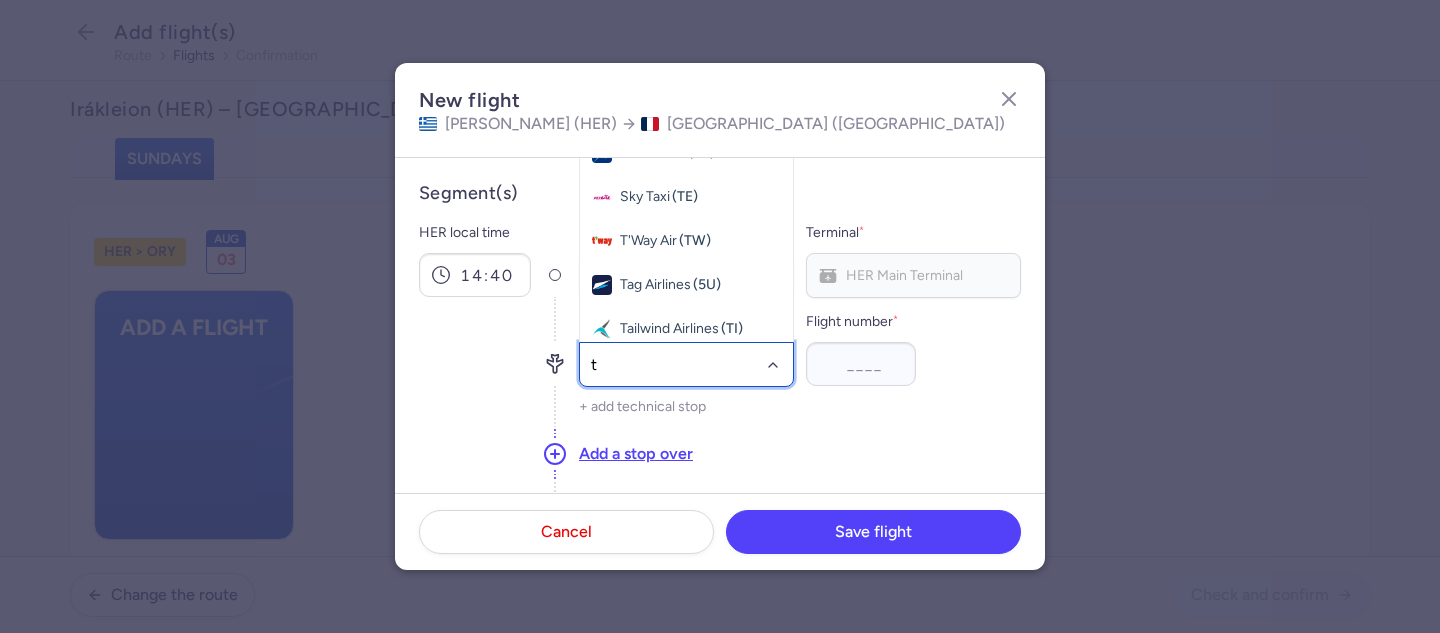 type on "to" 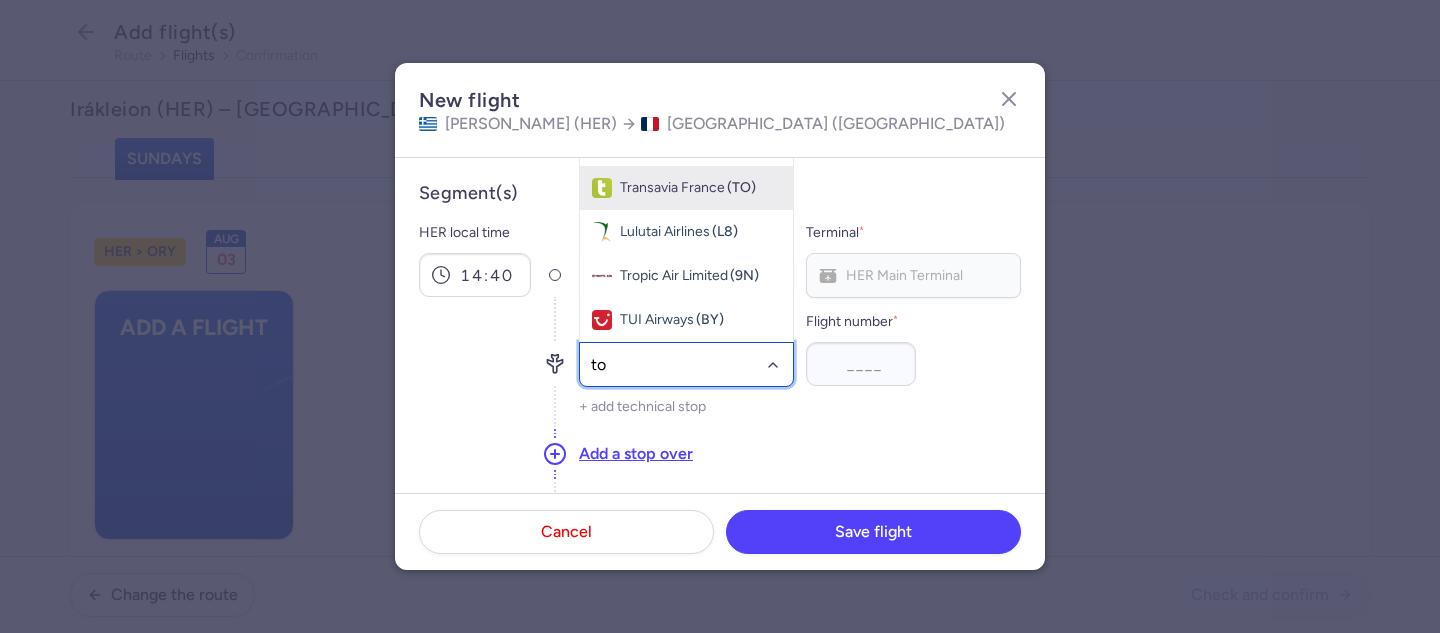 click on "Transavia France" at bounding box center [672, 188] 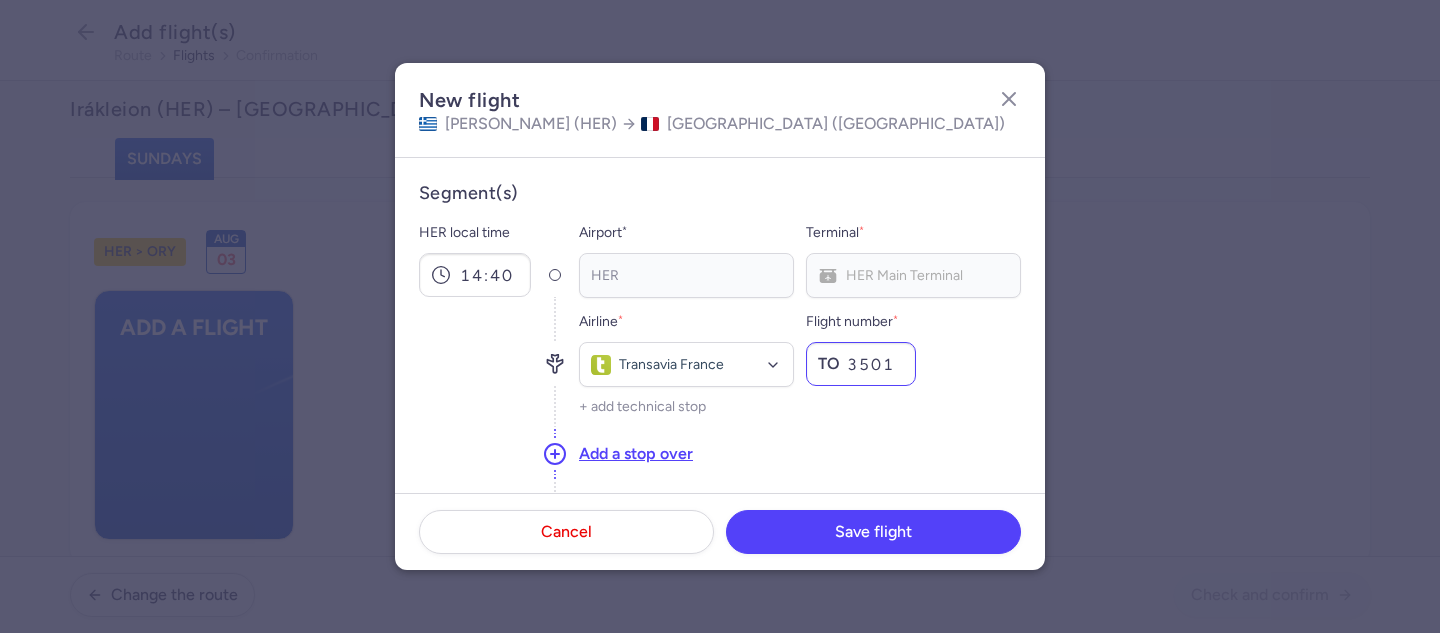 type on "3501" 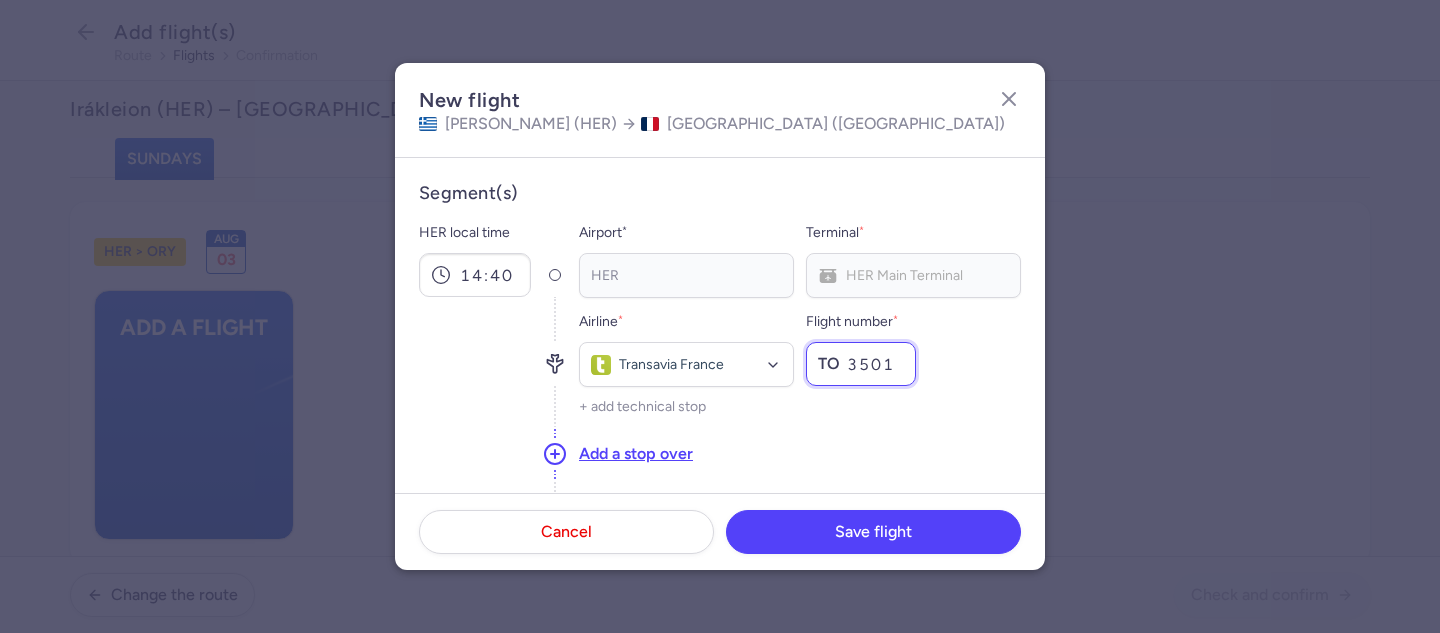 scroll, scrollTop: 227, scrollLeft: 0, axis: vertical 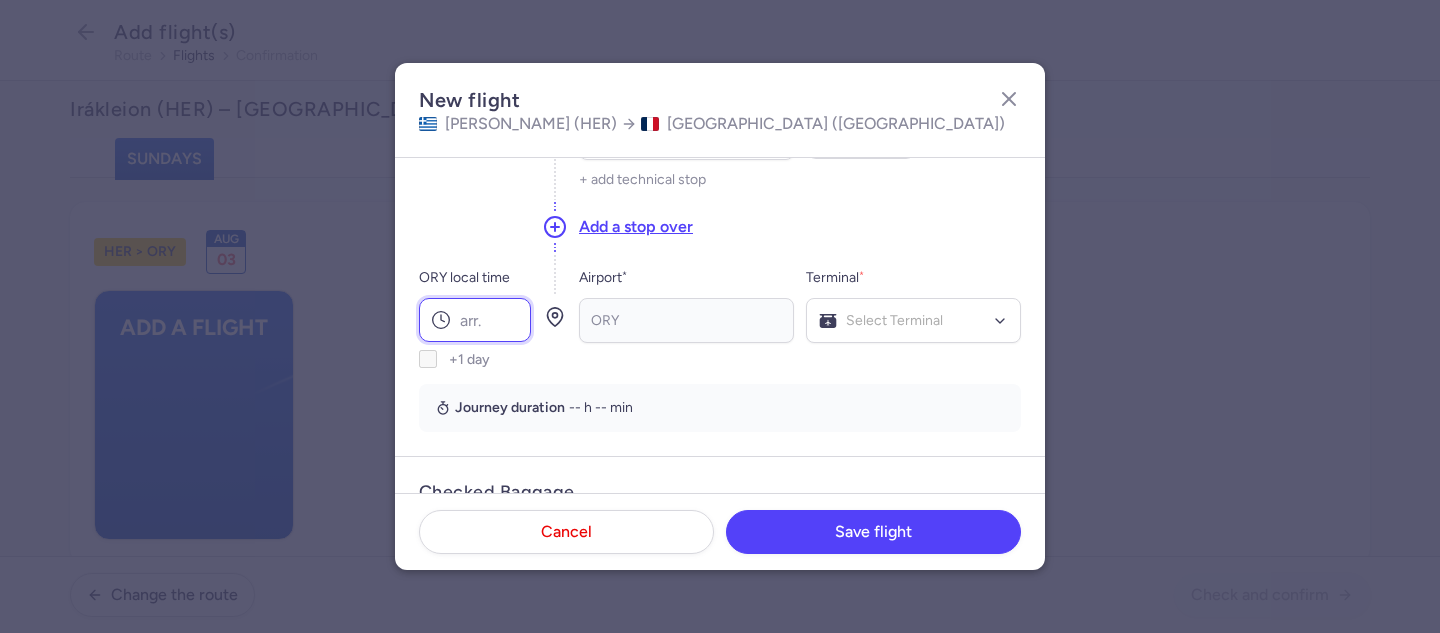 click on "ORY local time" at bounding box center (475, 320) 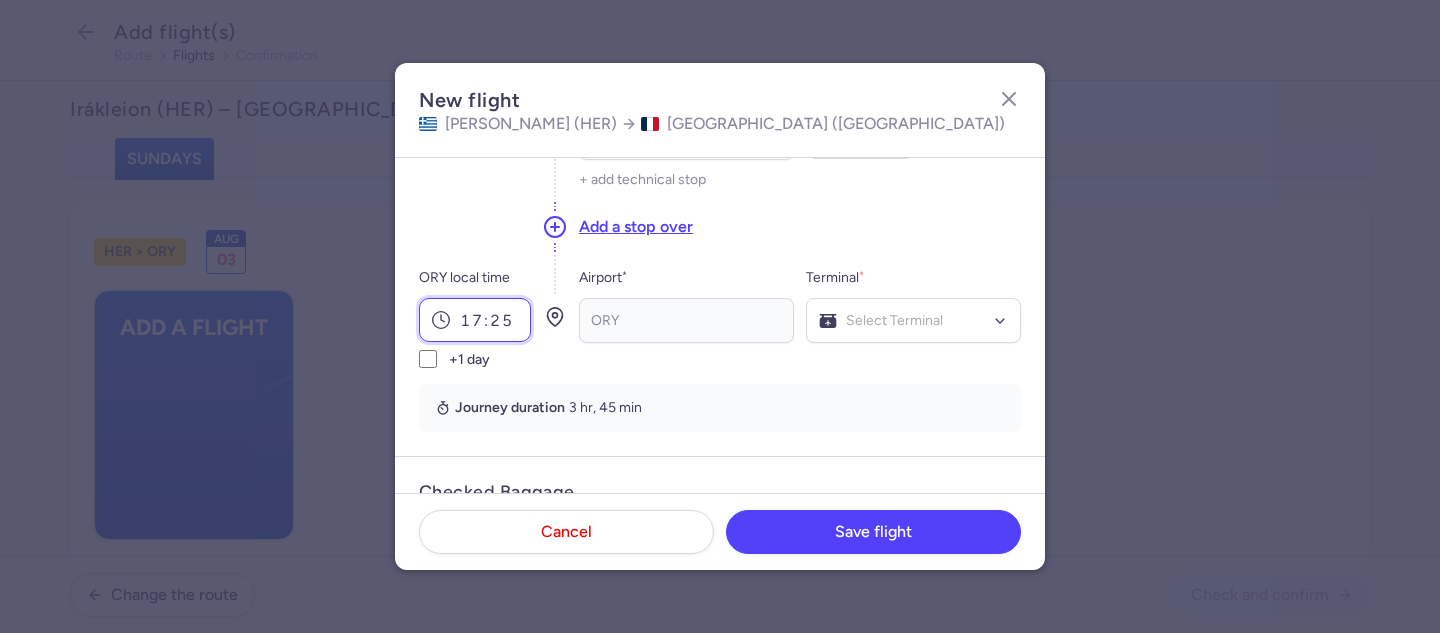 type on "17:25" 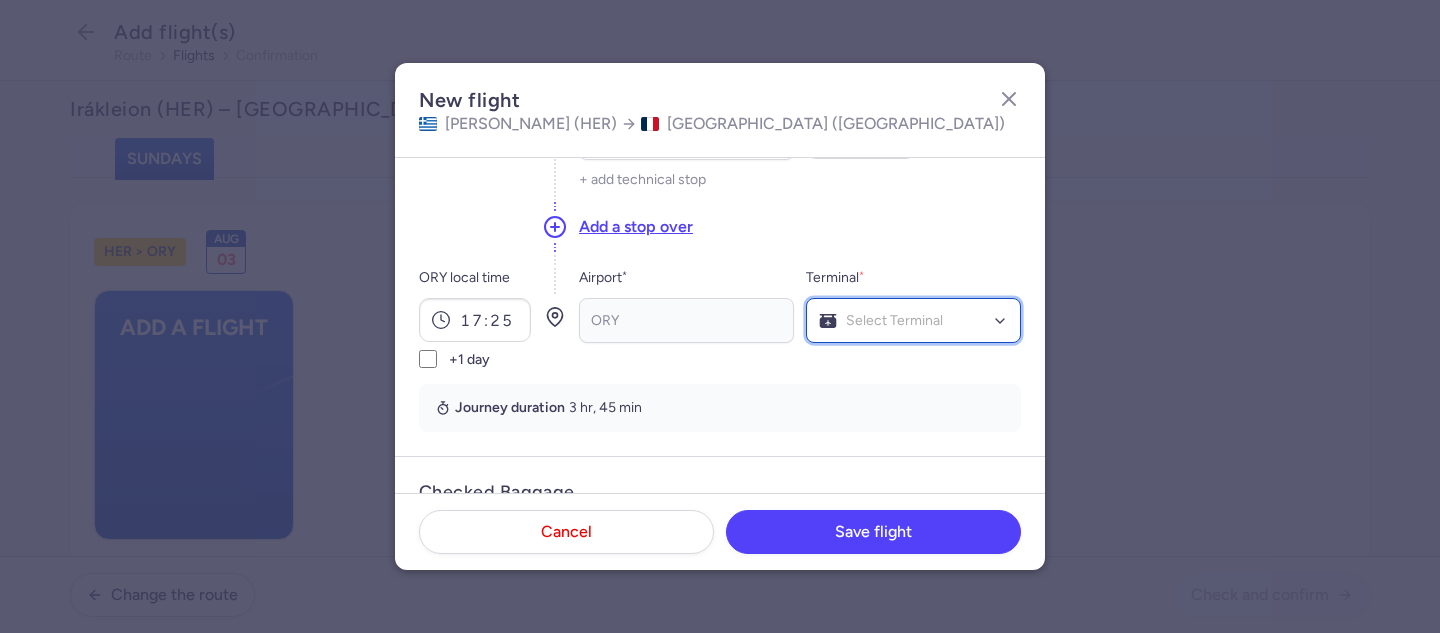 click 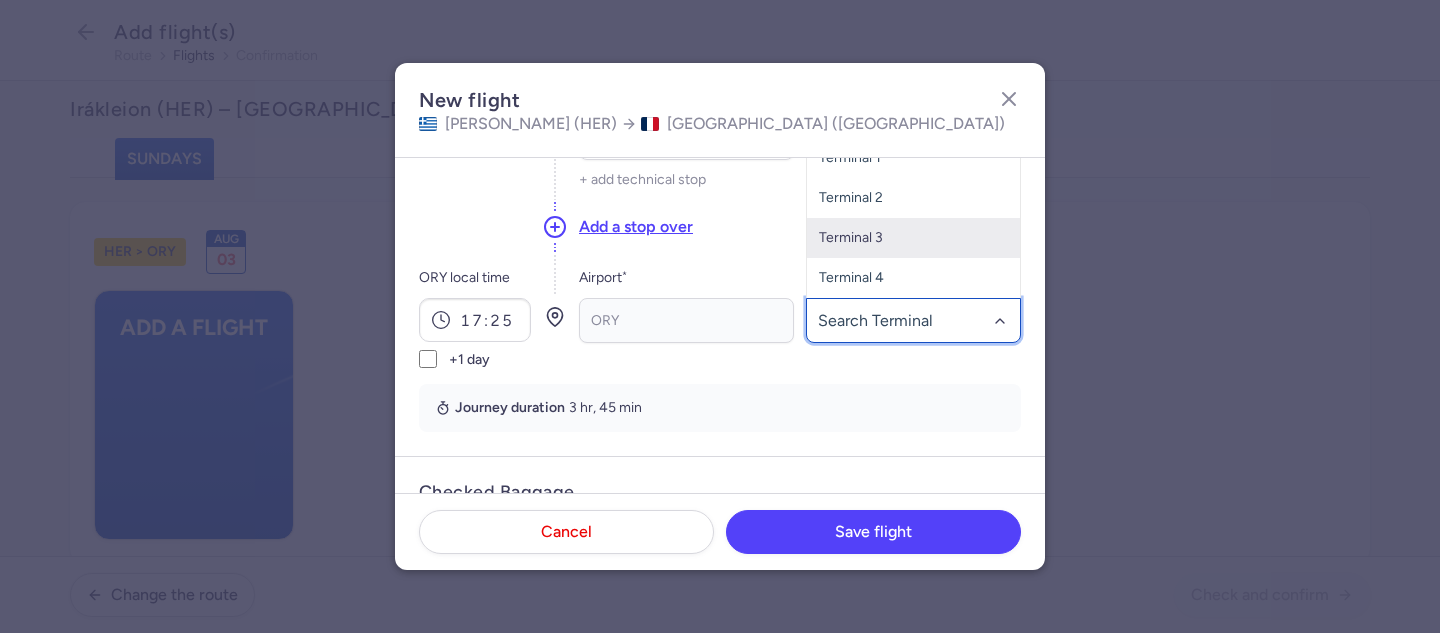 click on "Terminal 3" 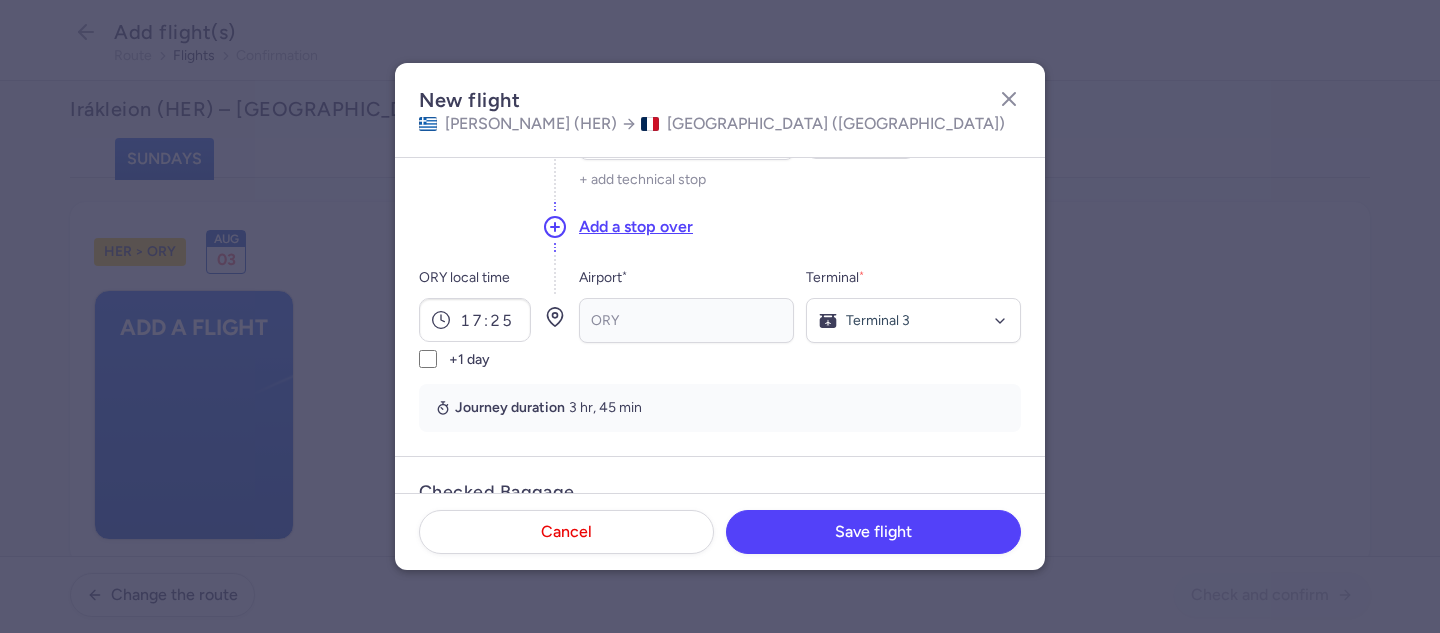 scroll, scrollTop: 567, scrollLeft: 0, axis: vertical 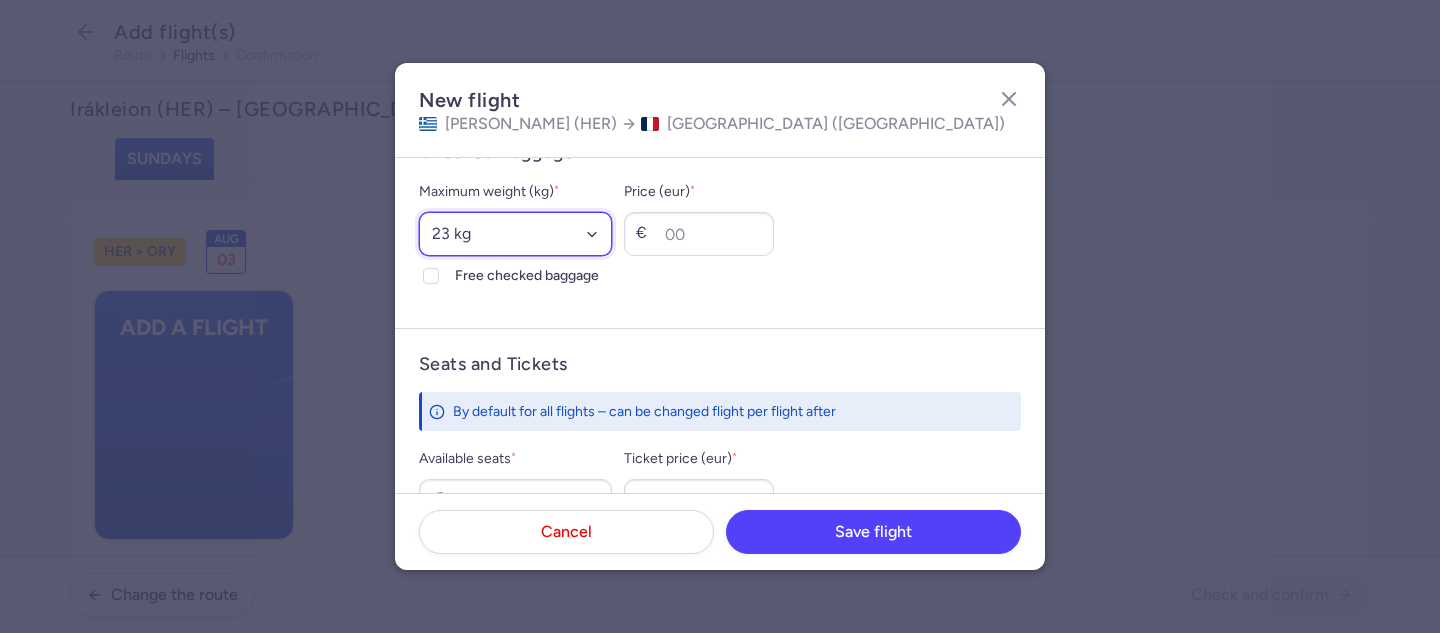 click on "Select an option 15 kg 16 kg 17 kg 18 kg 19 kg 20 kg 21 kg 22 kg 23 kg 24 kg 25 kg 26 kg 27 kg 28 kg 29 kg 30 kg 31 kg 32 kg 33 kg 34 kg 35 kg" at bounding box center [515, 234] 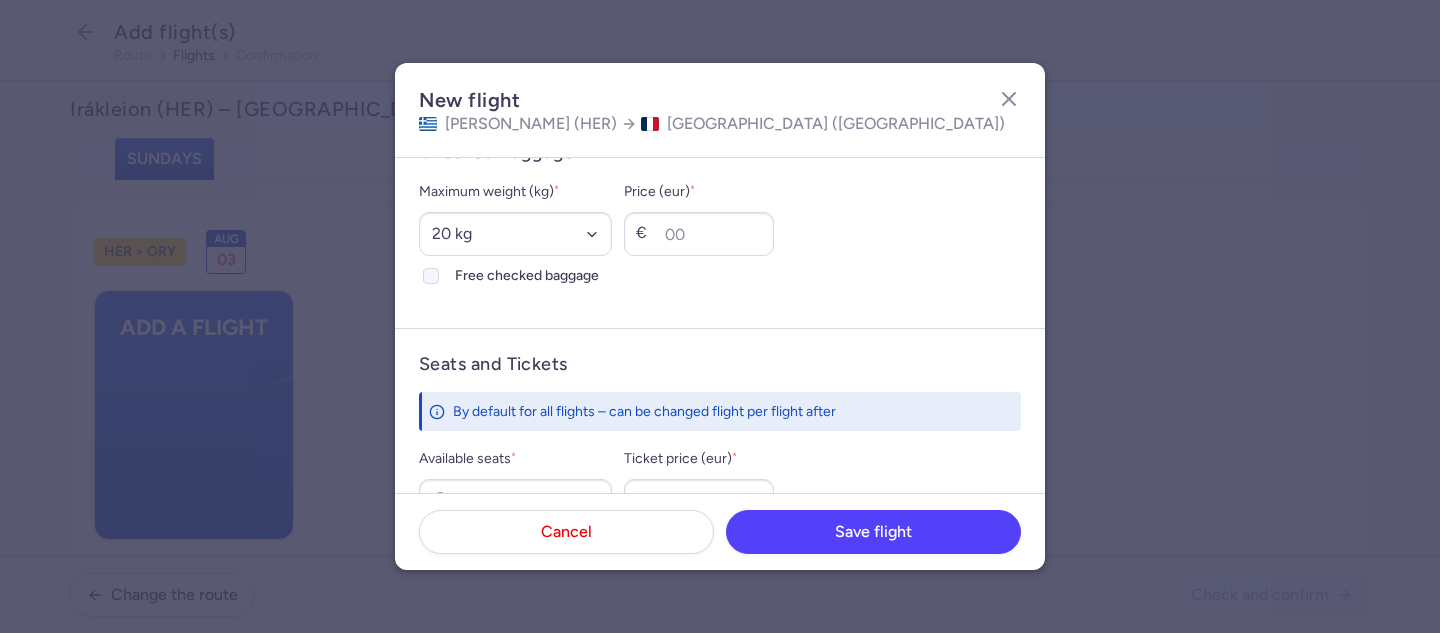 click 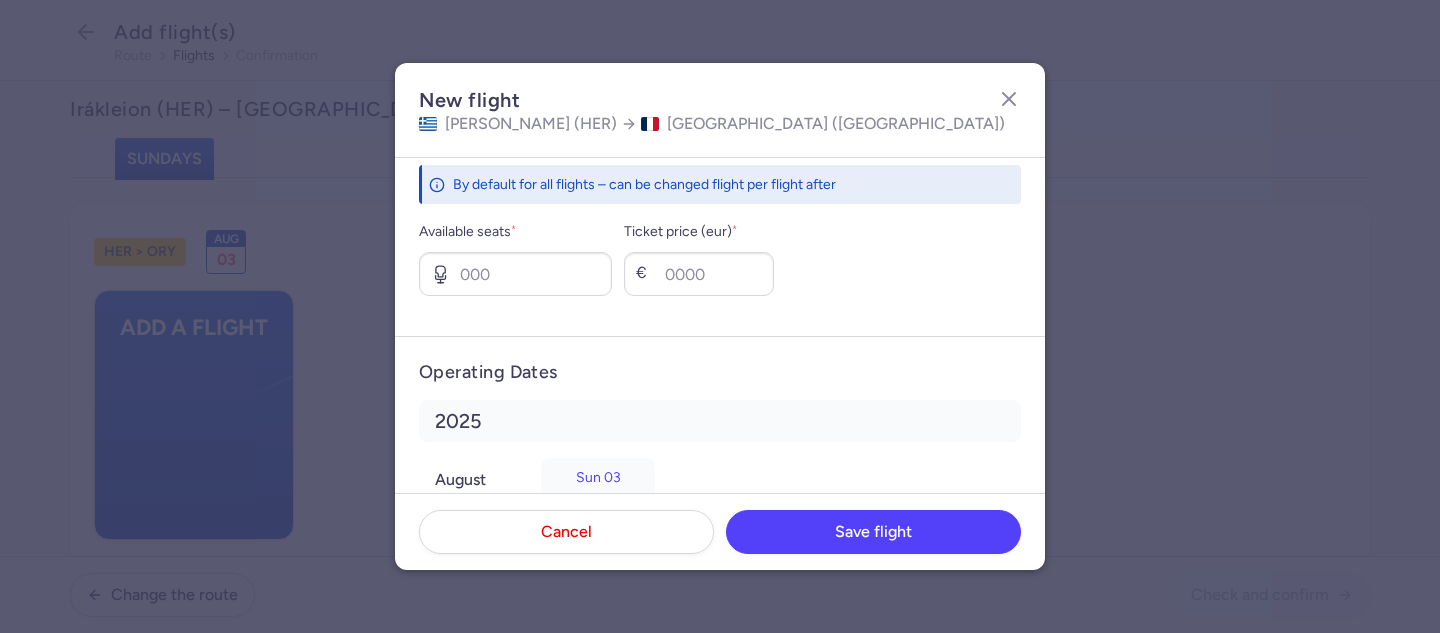 scroll, scrollTop: 866, scrollLeft: 0, axis: vertical 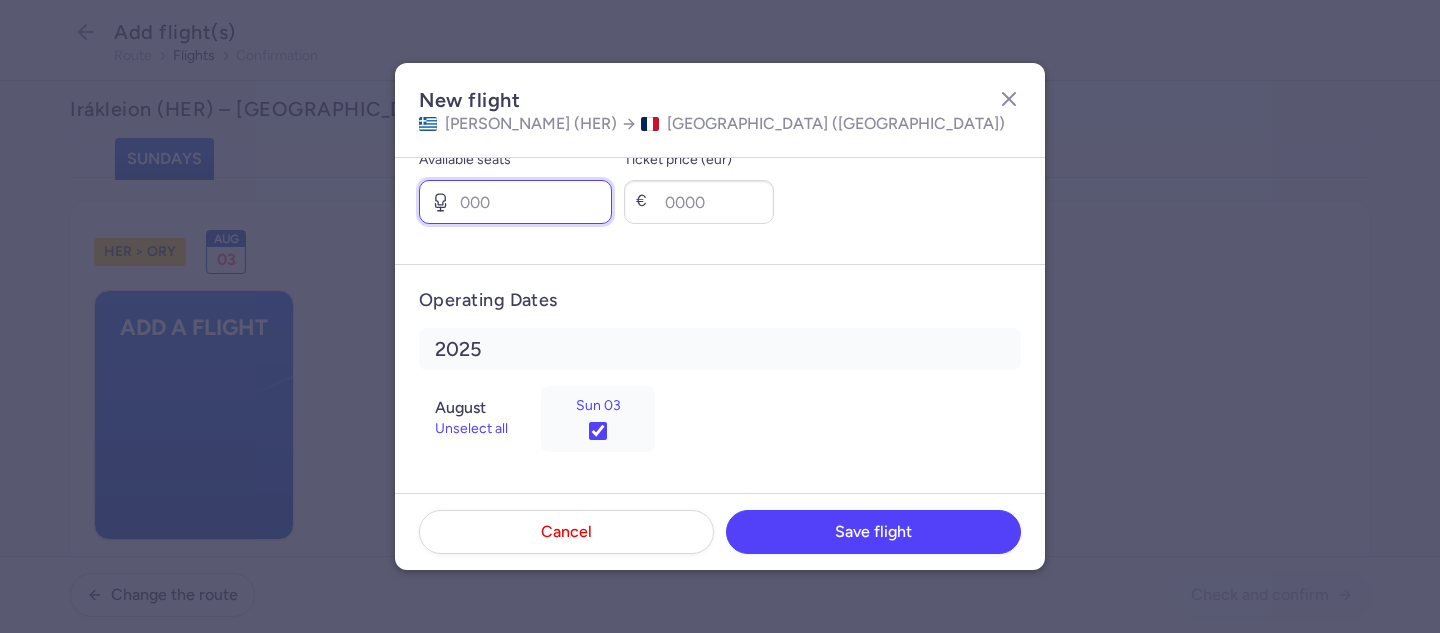 click on "Available seats  *" at bounding box center (515, 202) 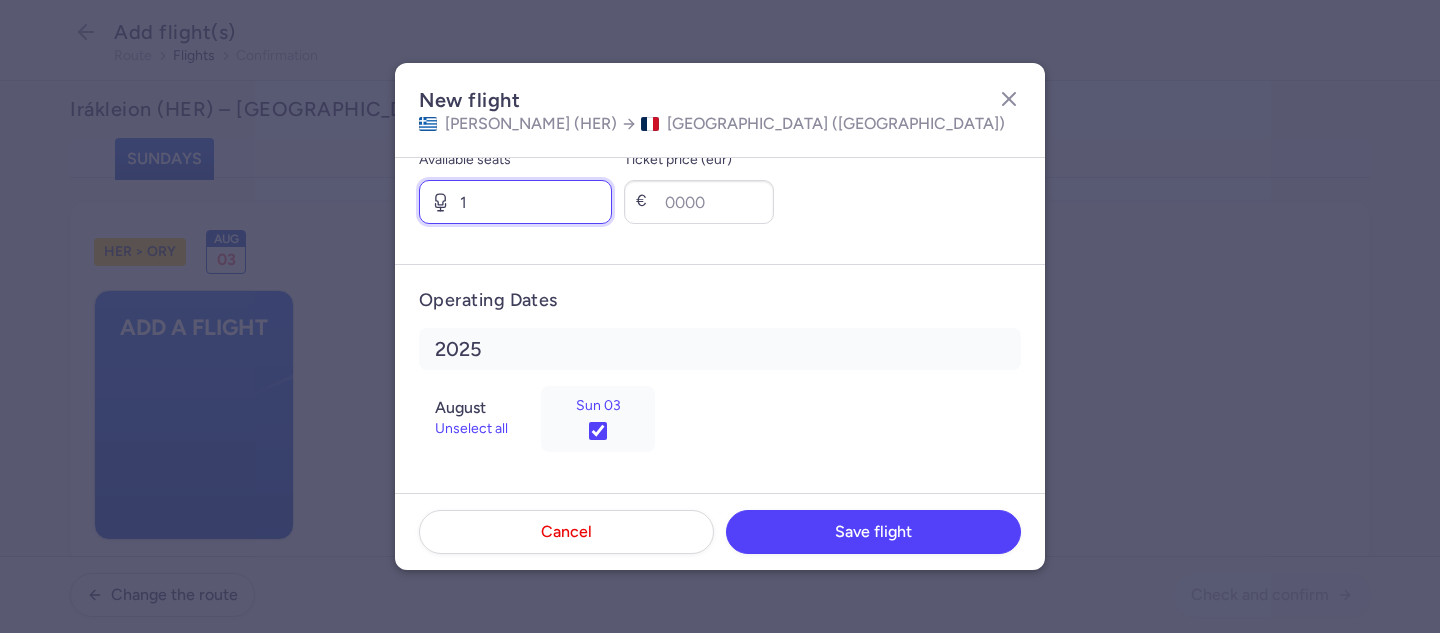 type on "1" 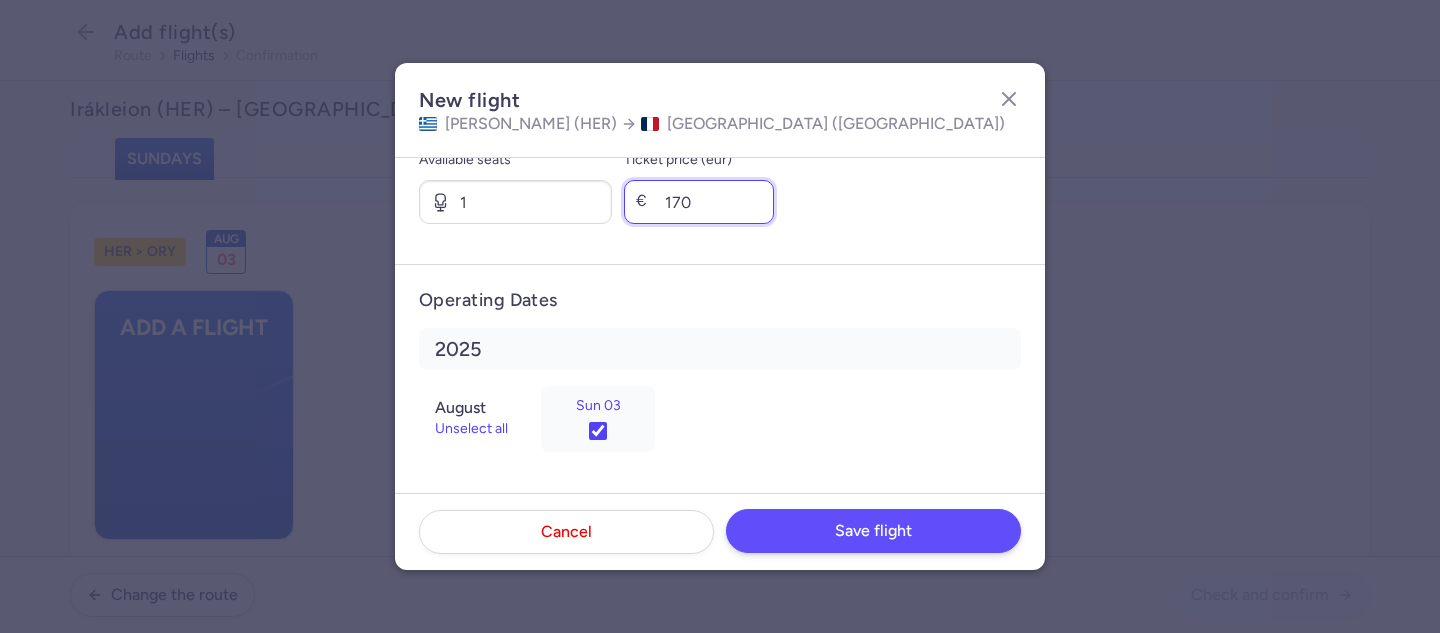 type on "170" 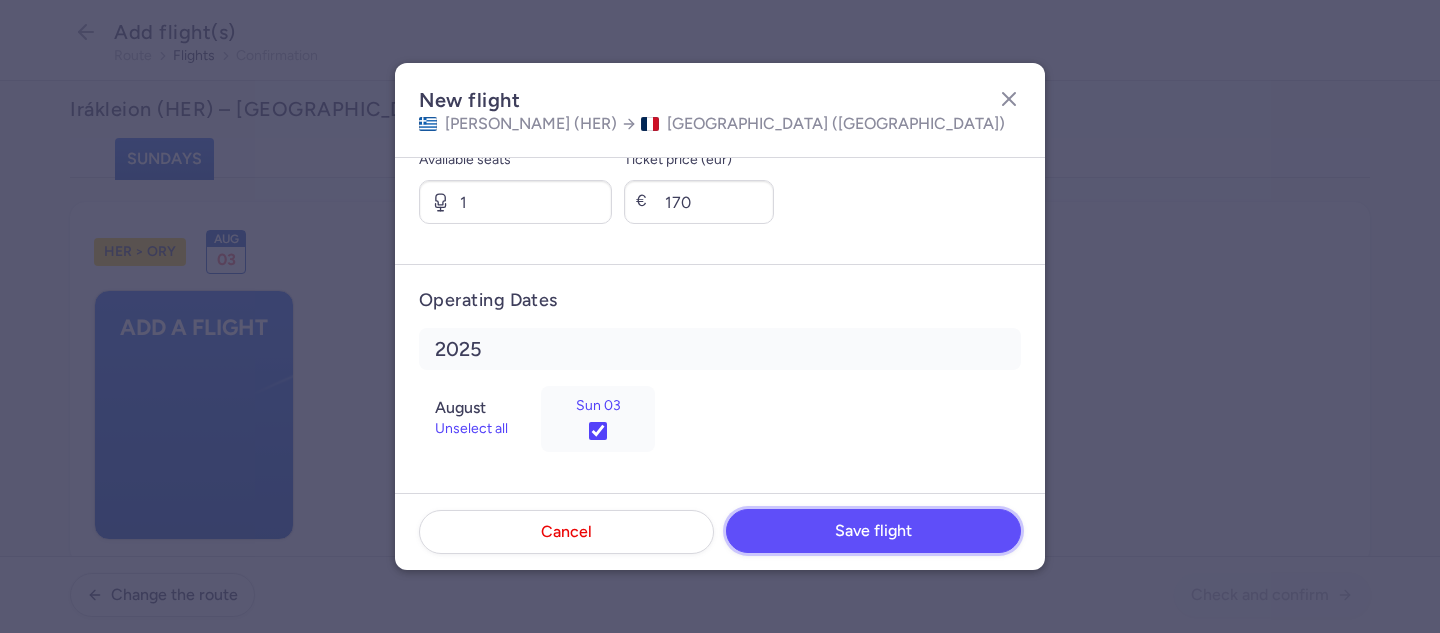 click on "Save flight" at bounding box center [873, 531] 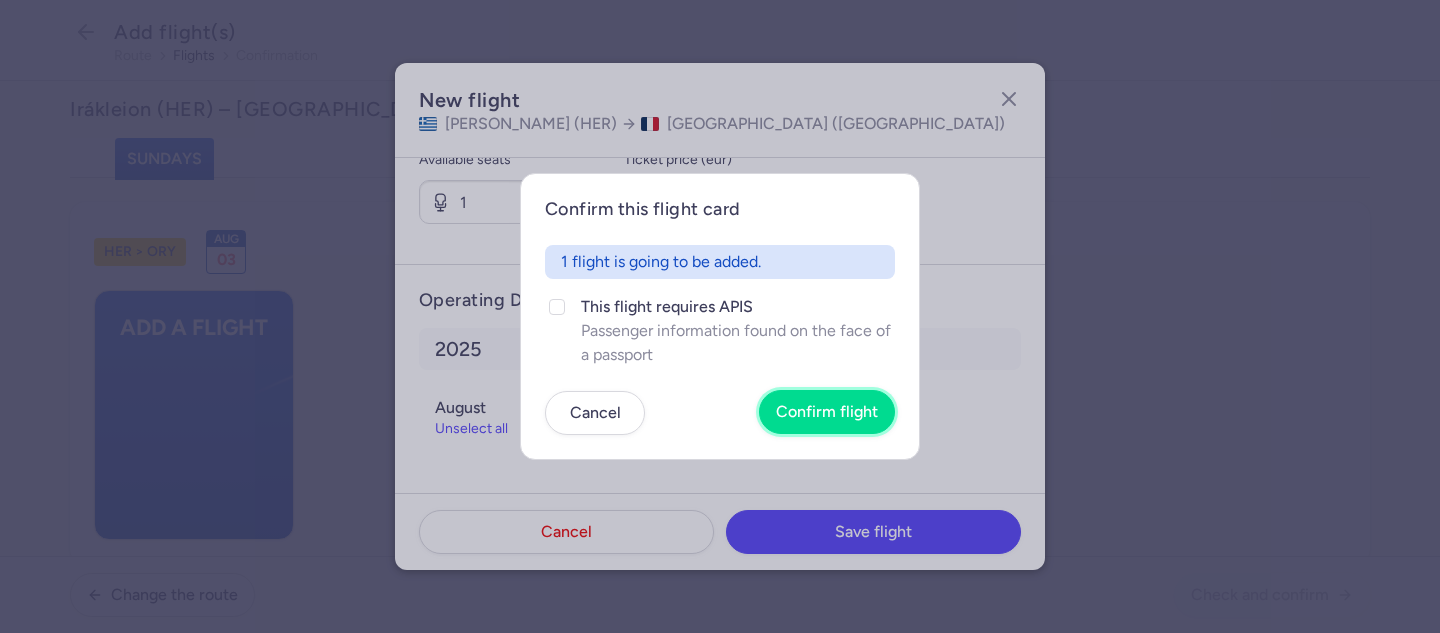 click on "Confirm flight" at bounding box center (827, 412) 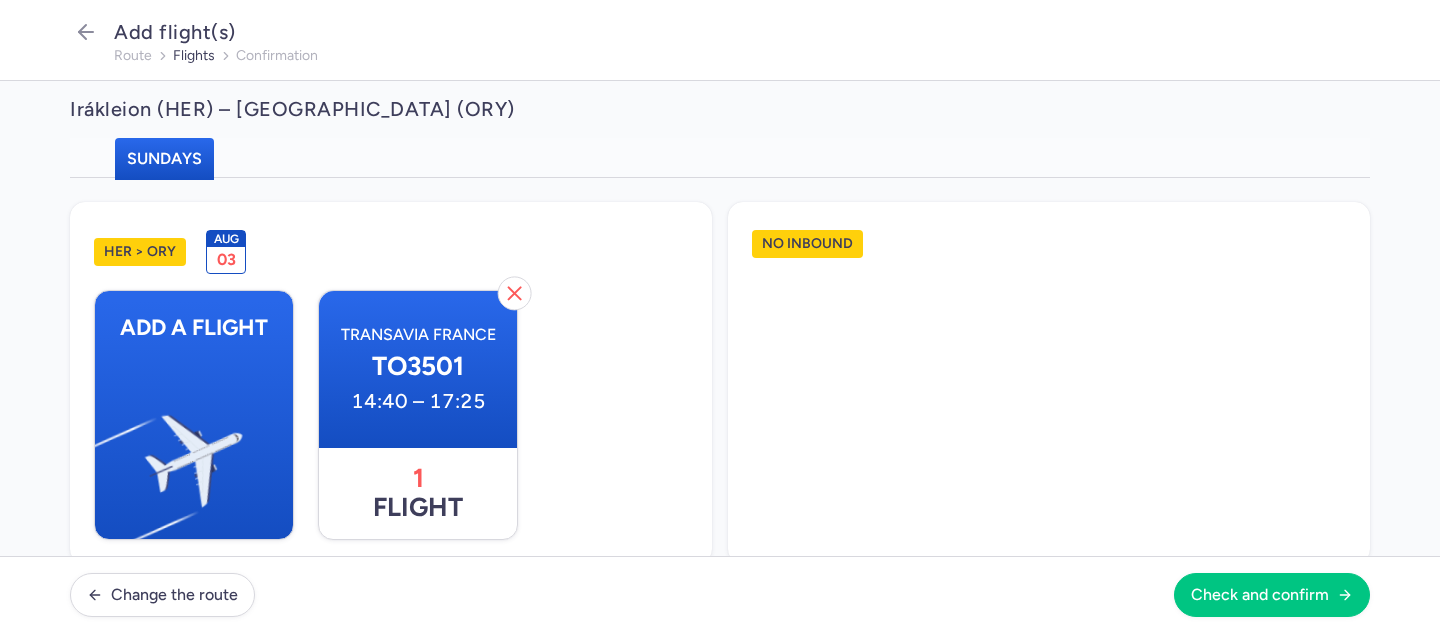 scroll, scrollTop: 865, scrollLeft: 0, axis: vertical 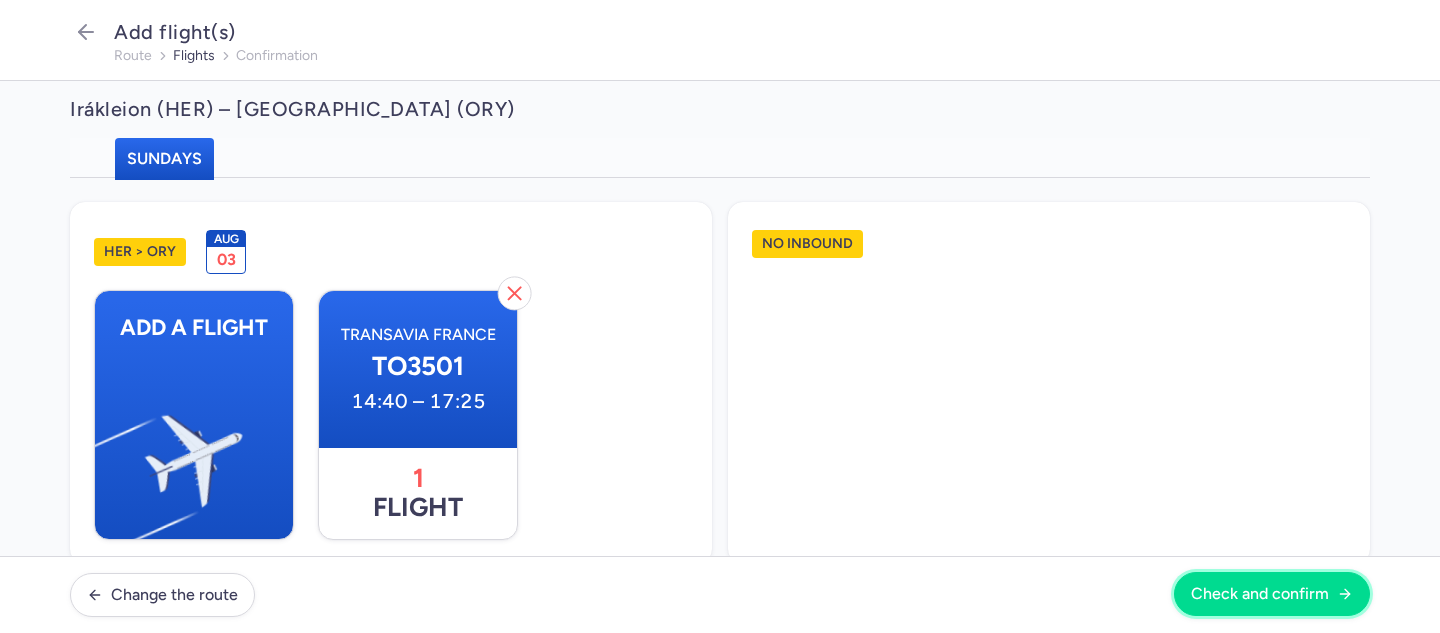 click on "Check and confirm" at bounding box center (1260, 594) 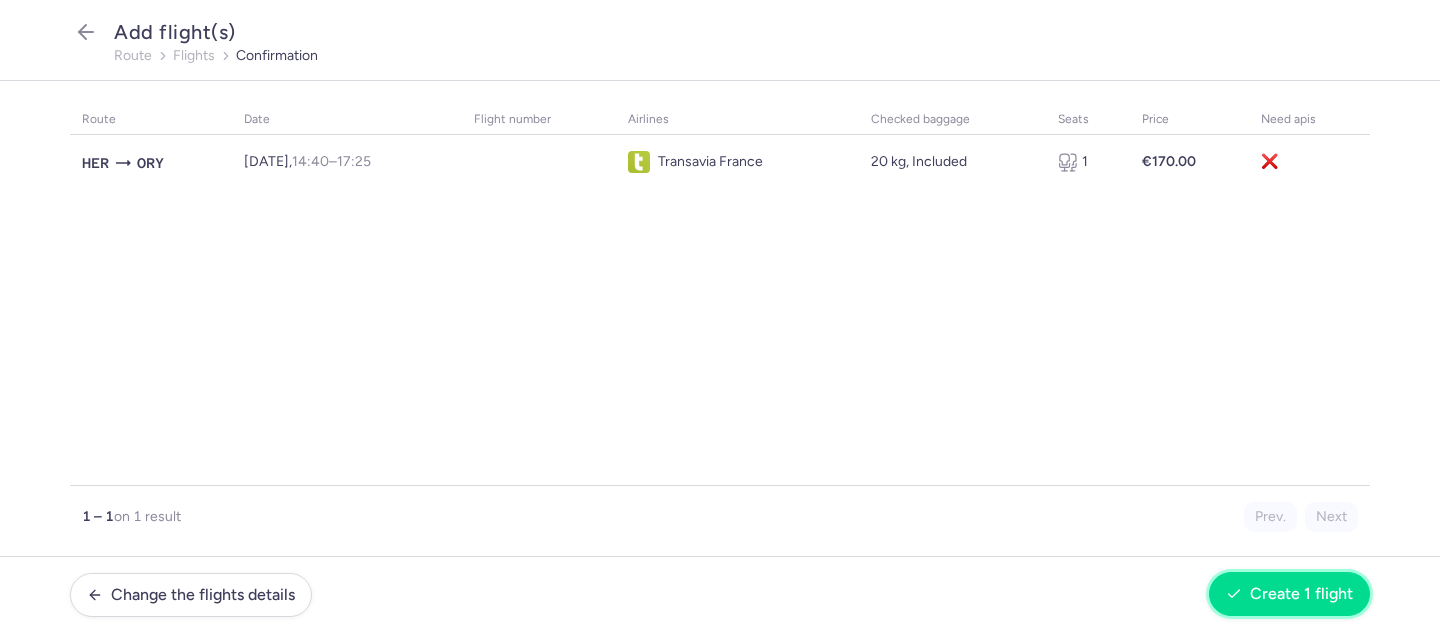 click on "Create 1 flight" at bounding box center (1301, 594) 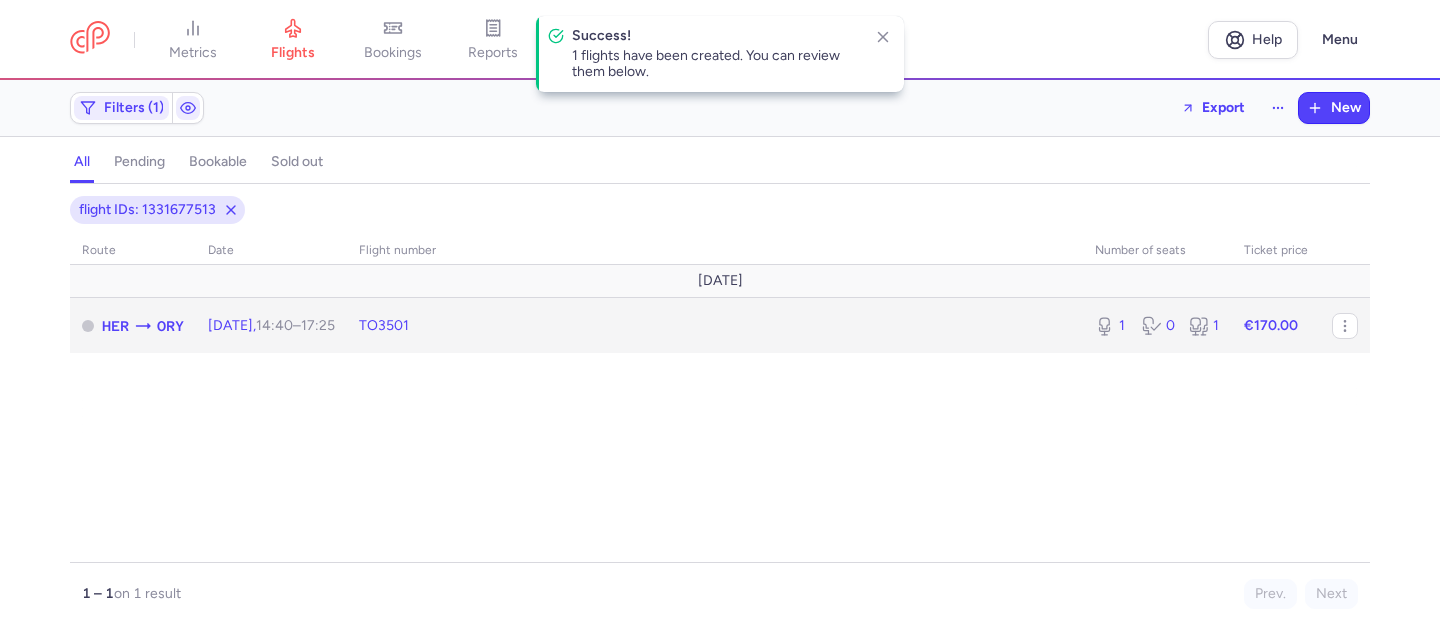 click on "[DATE]  14:40  –  17:25  +0" 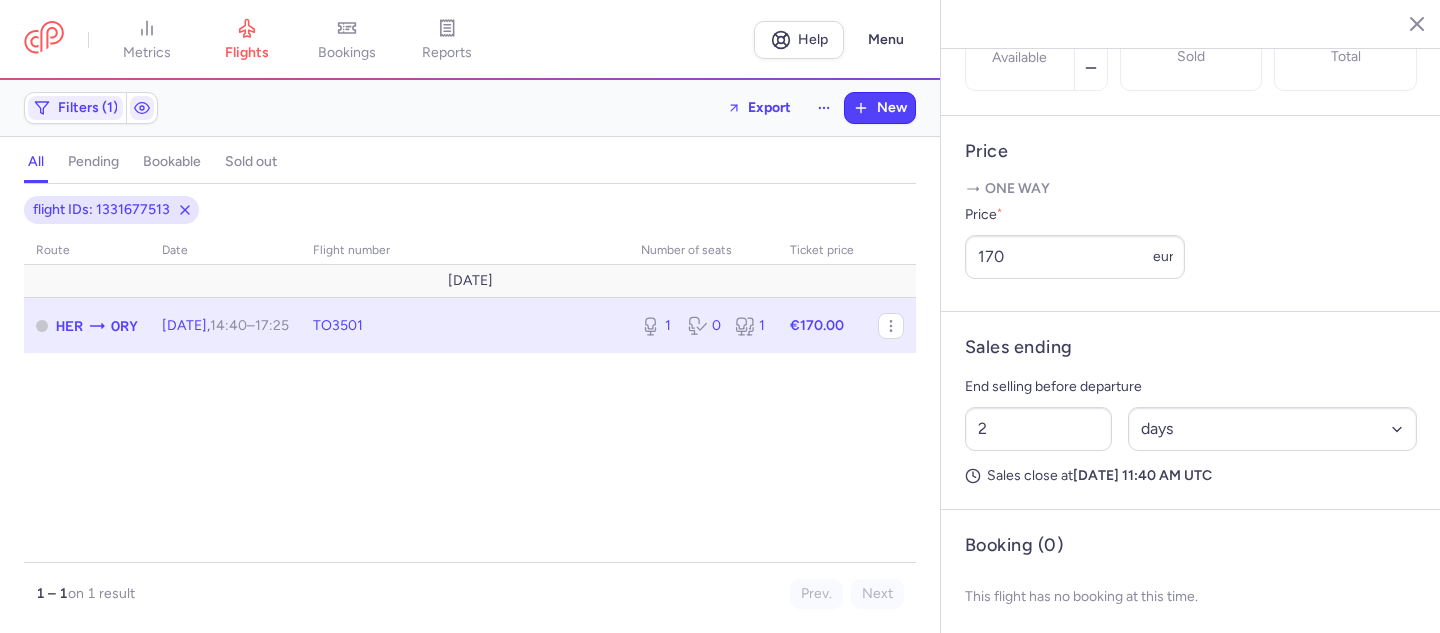 scroll, scrollTop: 746, scrollLeft: 0, axis: vertical 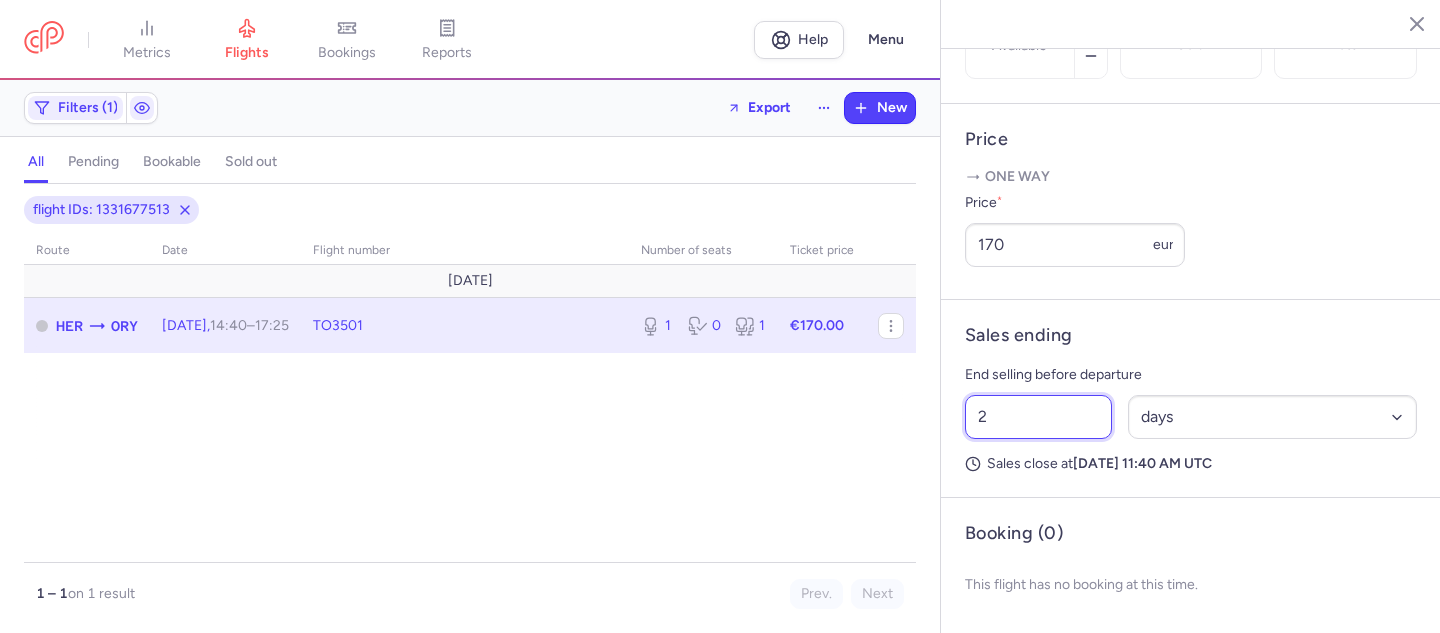 click on "2" at bounding box center (1038, 417) 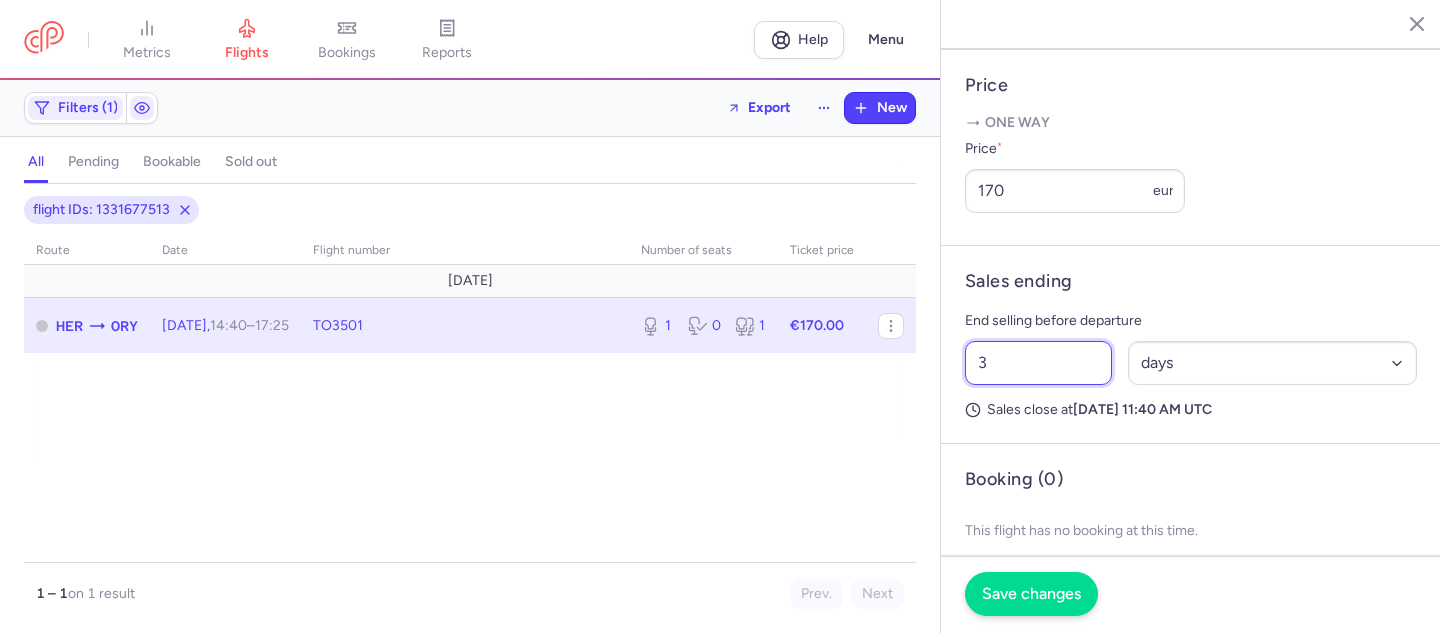 type on "3" 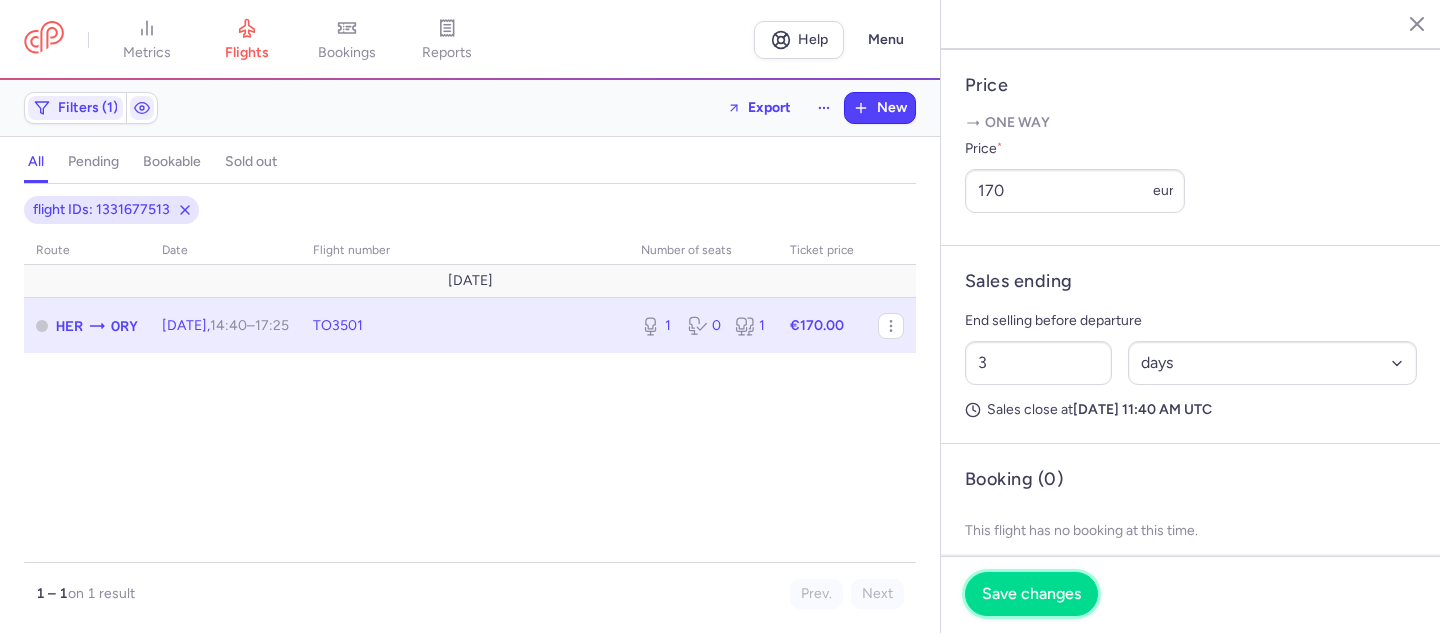 click on "Save changes" at bounding box center (1031, 594) 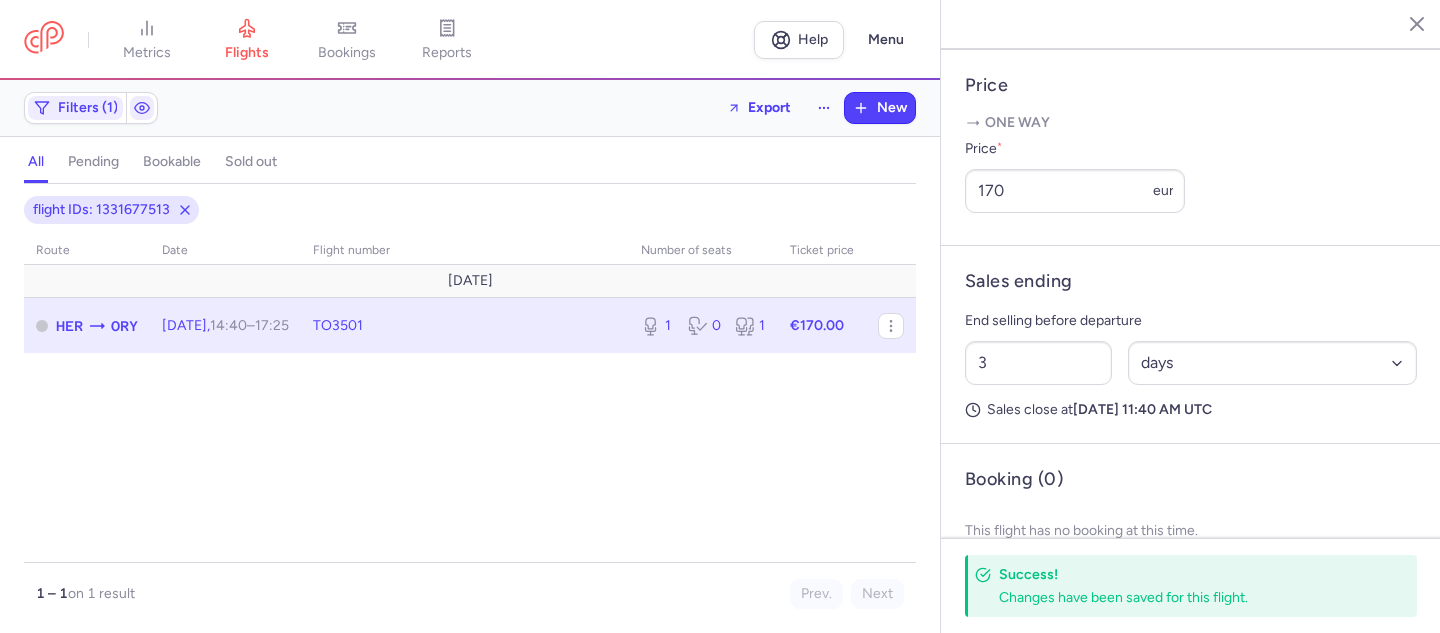 click on "pending" at bounding box center [93, 162] 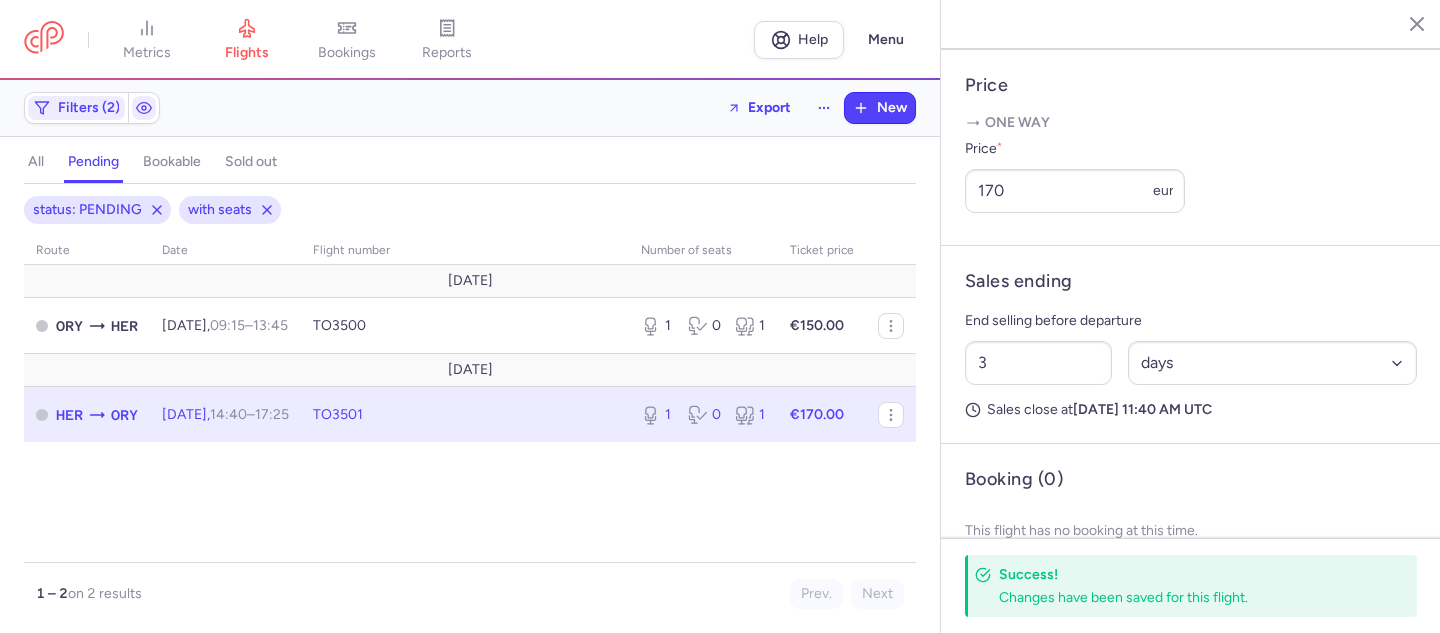 type 